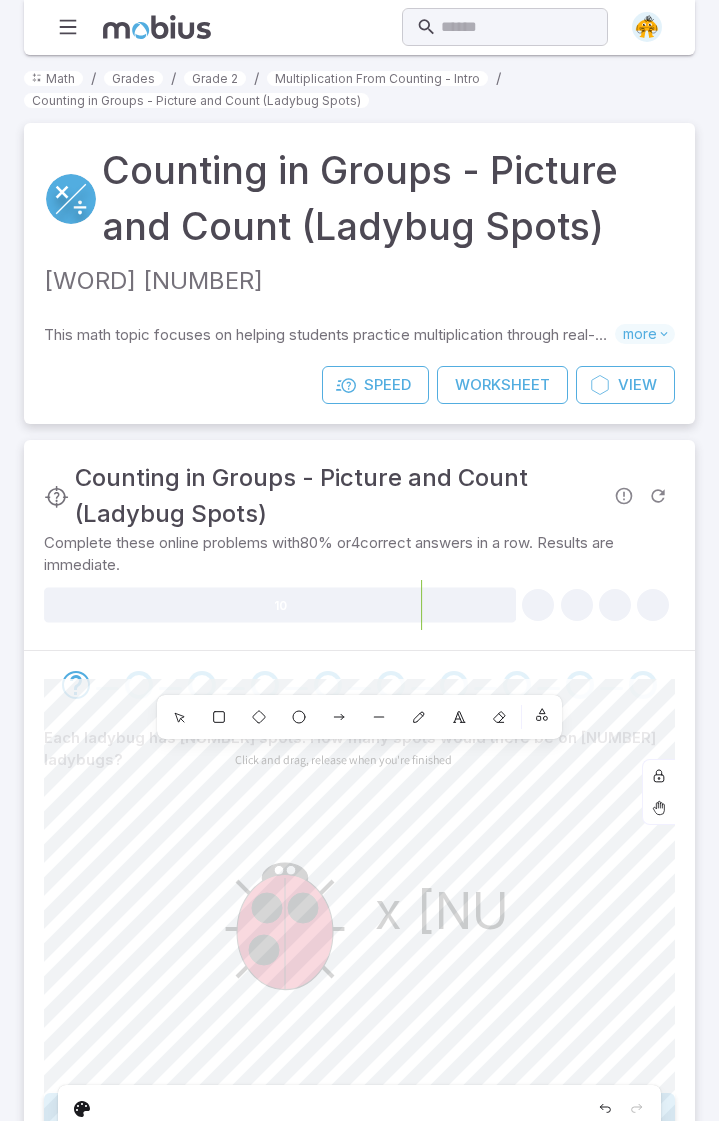 scroll, scrollTop: 150, scrollLeft: 0, axis: vertical 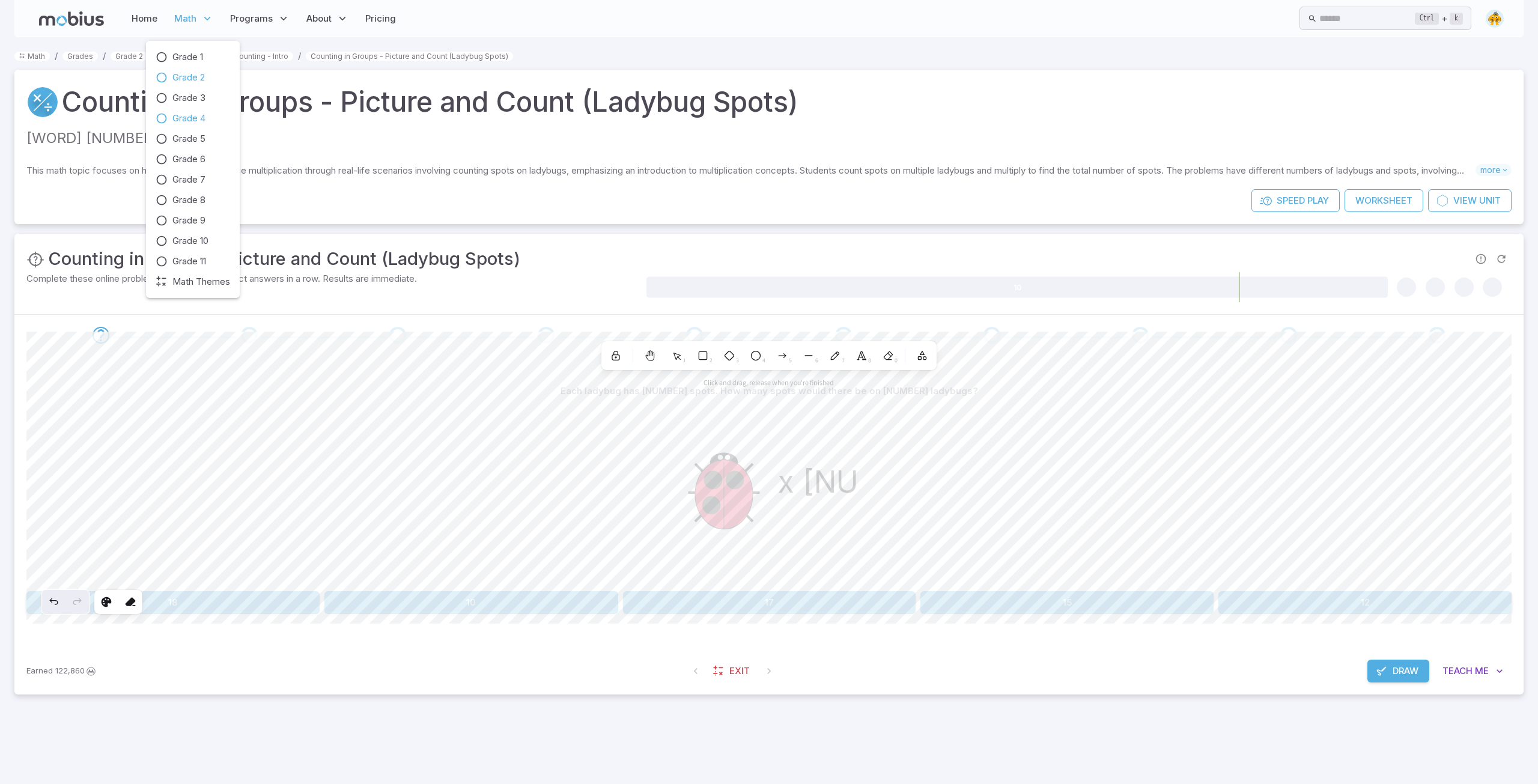 click on "Grade 4" at bounding box center (189, 118) 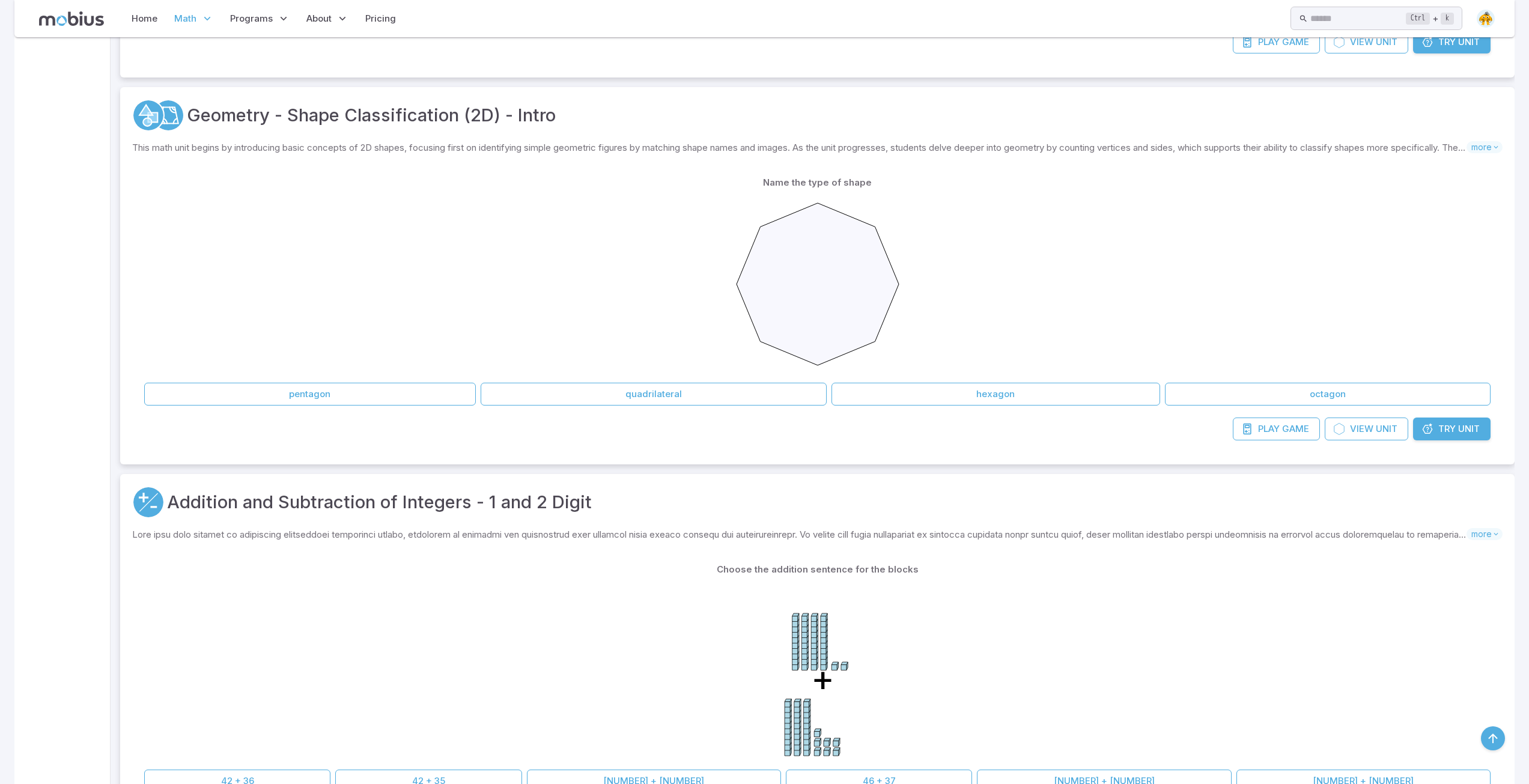 scroll, scrollTop: 541, scrollLeft: 0, axis: vertical 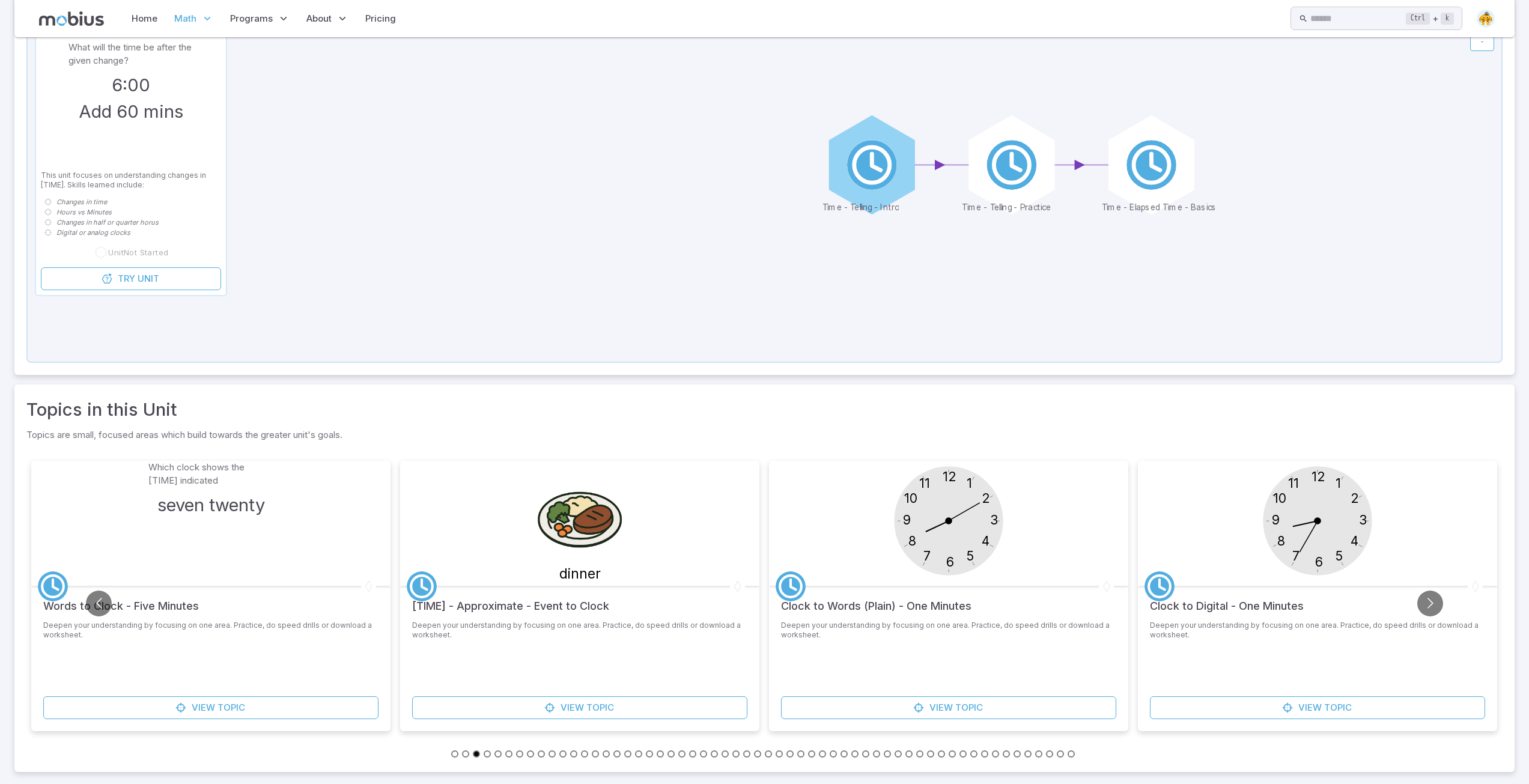 click at bounding box center [714, 754] 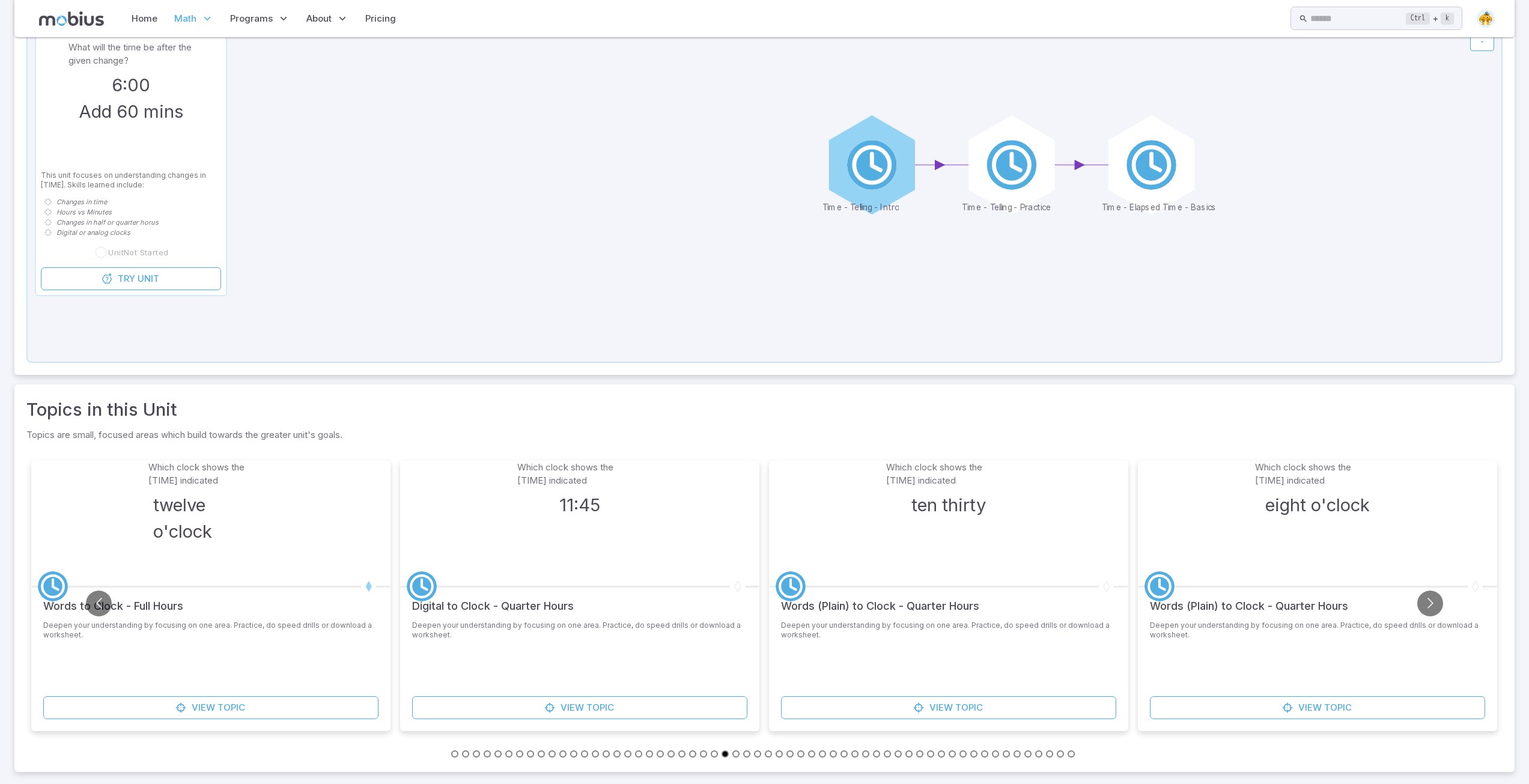 click at bounding box center [812, 754] 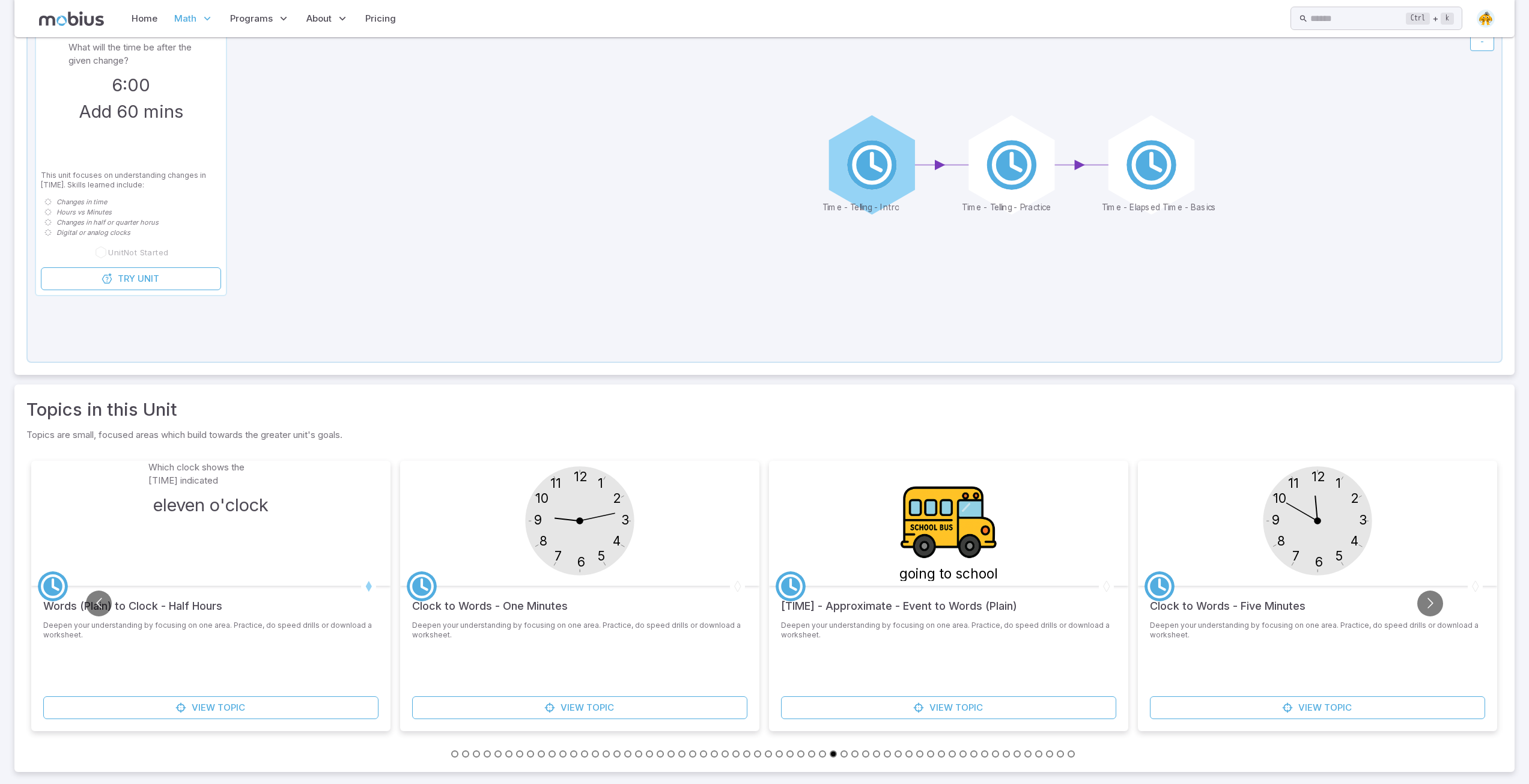 click at bounding box center [671, 754] 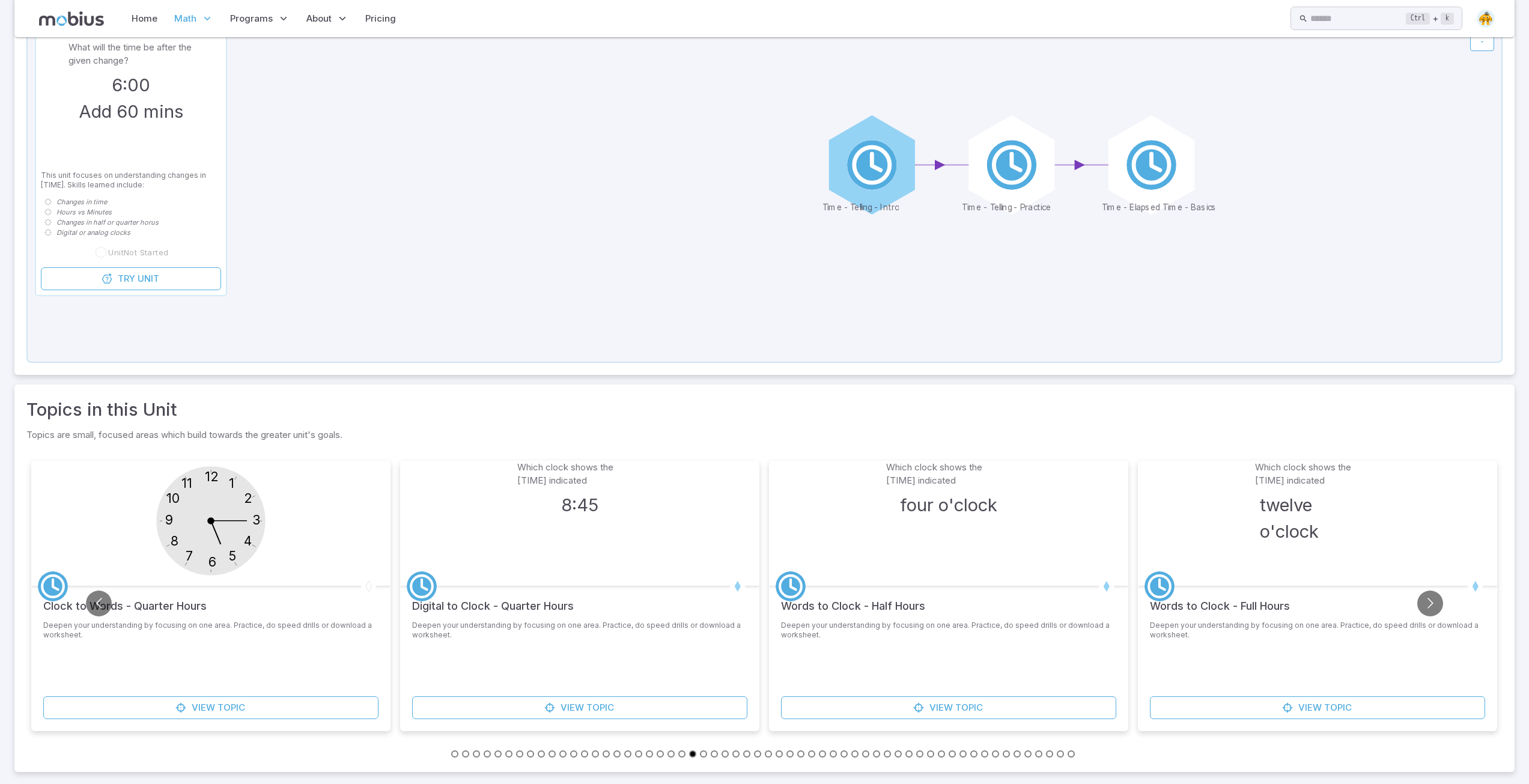 click at bounding box center [628, 754] 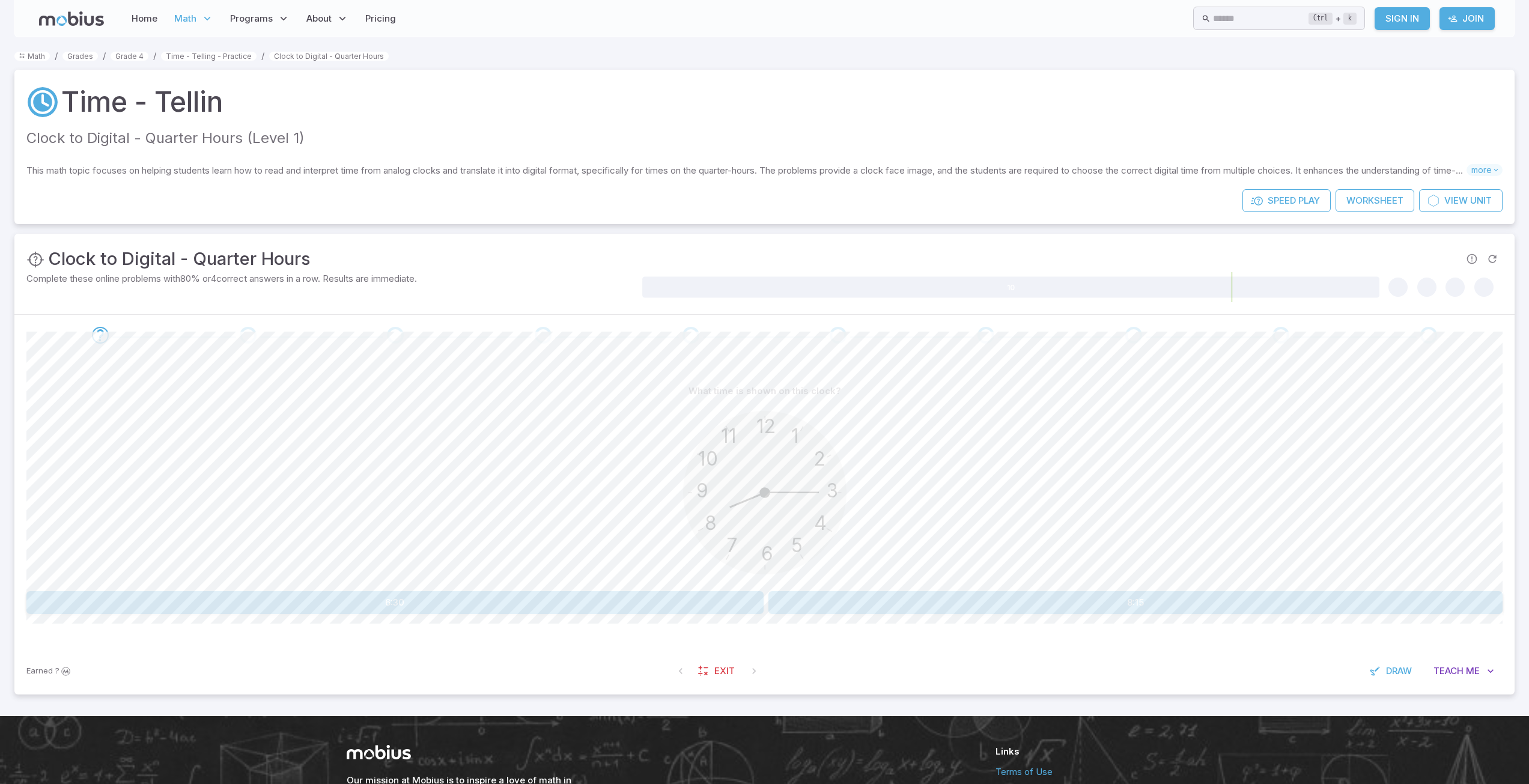 scroll, scrollTop: 0, scrollLeft: 0, axis: both 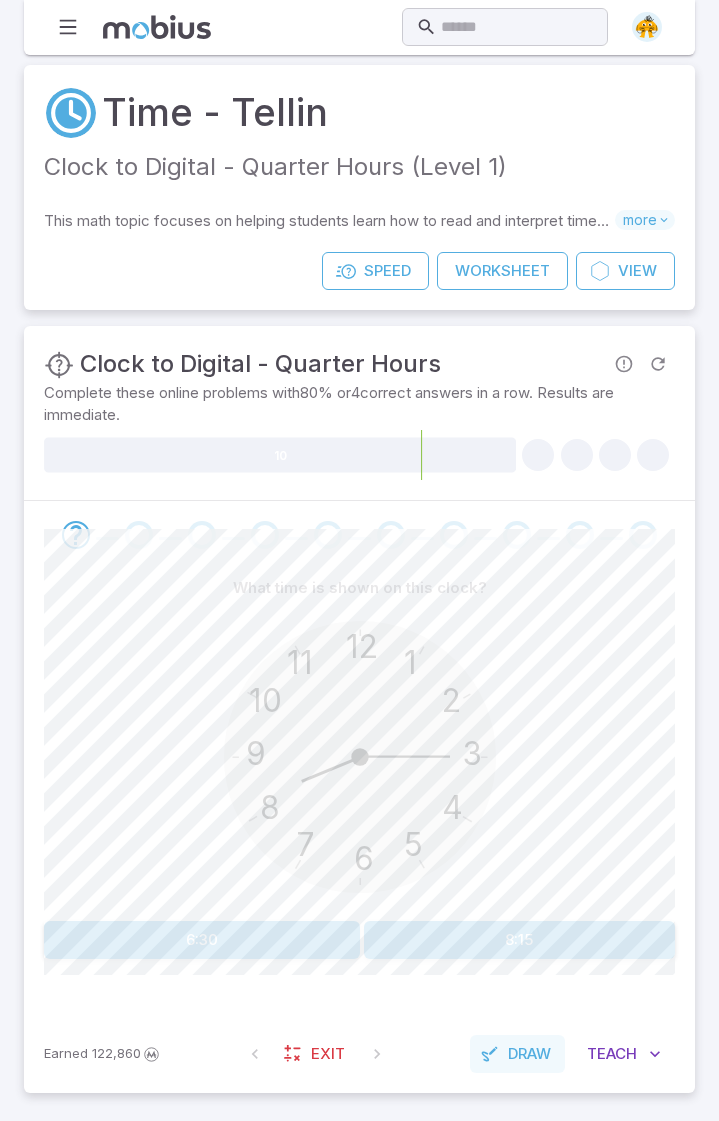 click on "Draw" at bounding box center [529, 1054] 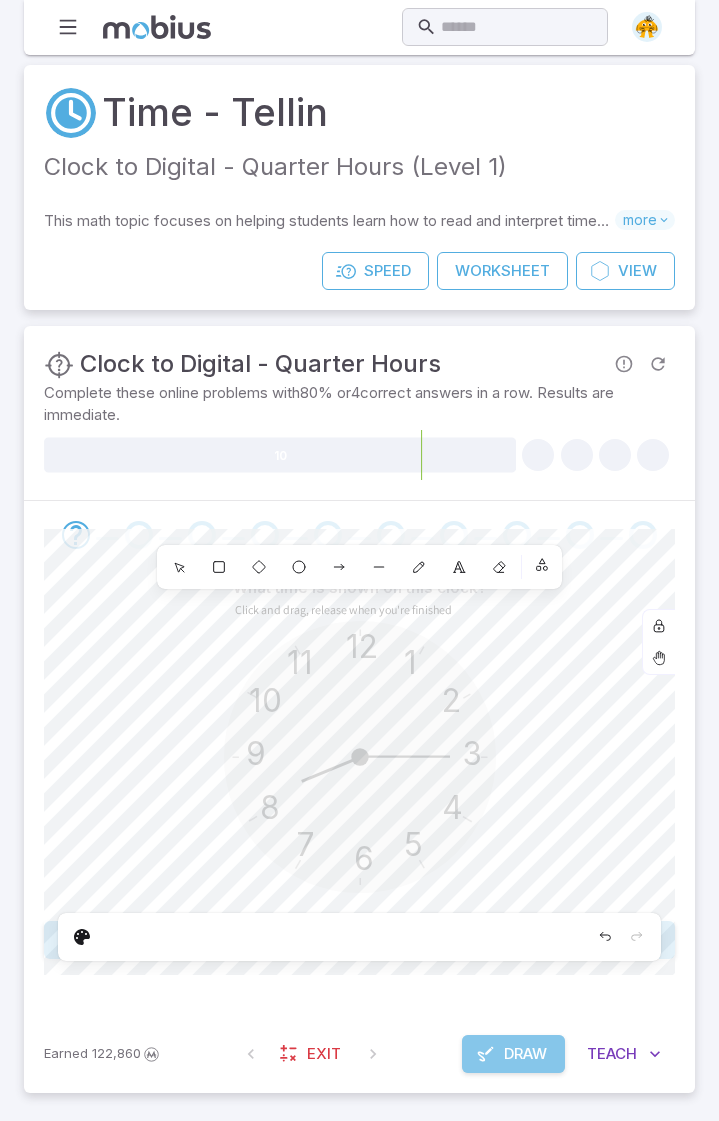 click on "Draw" at bounding box center [525, 1054] 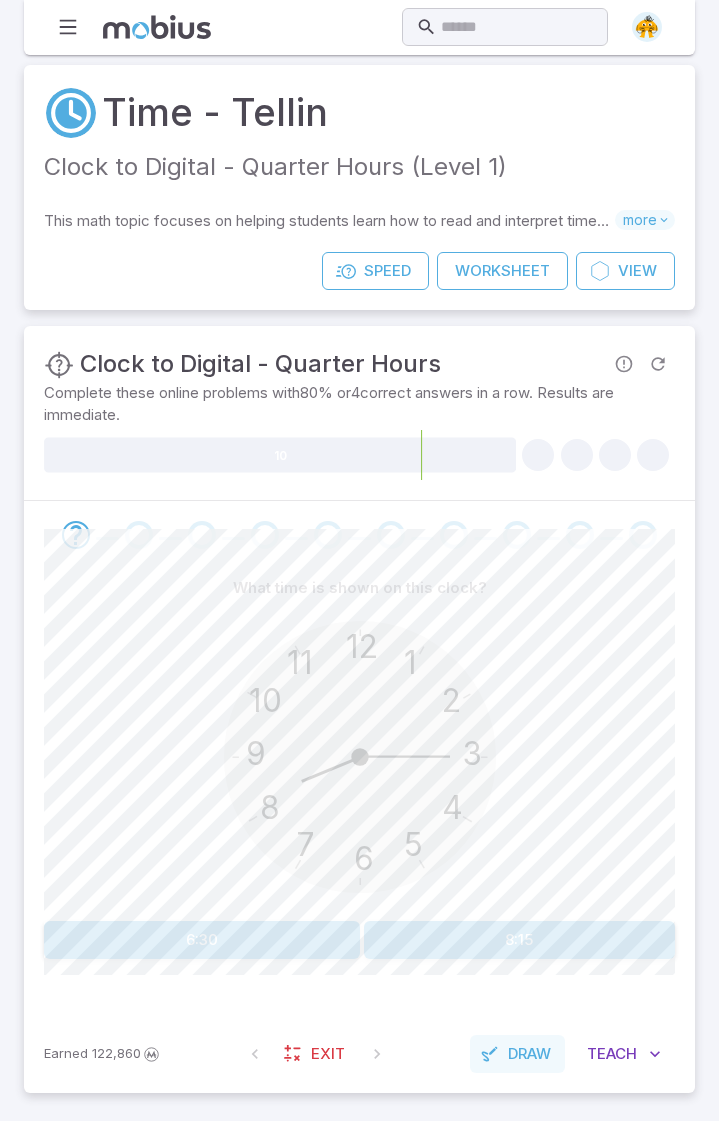 click on "Draw" at bounding box center (529, 1054) 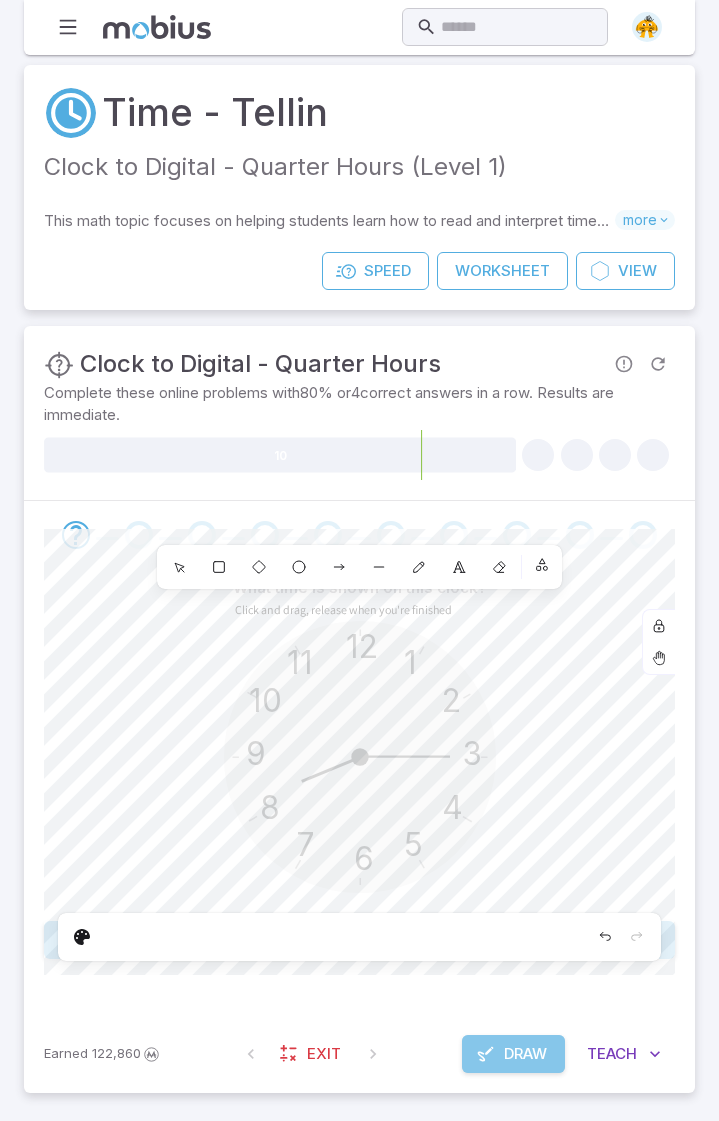 click on "Draw" at bounding box center [525, 1054] 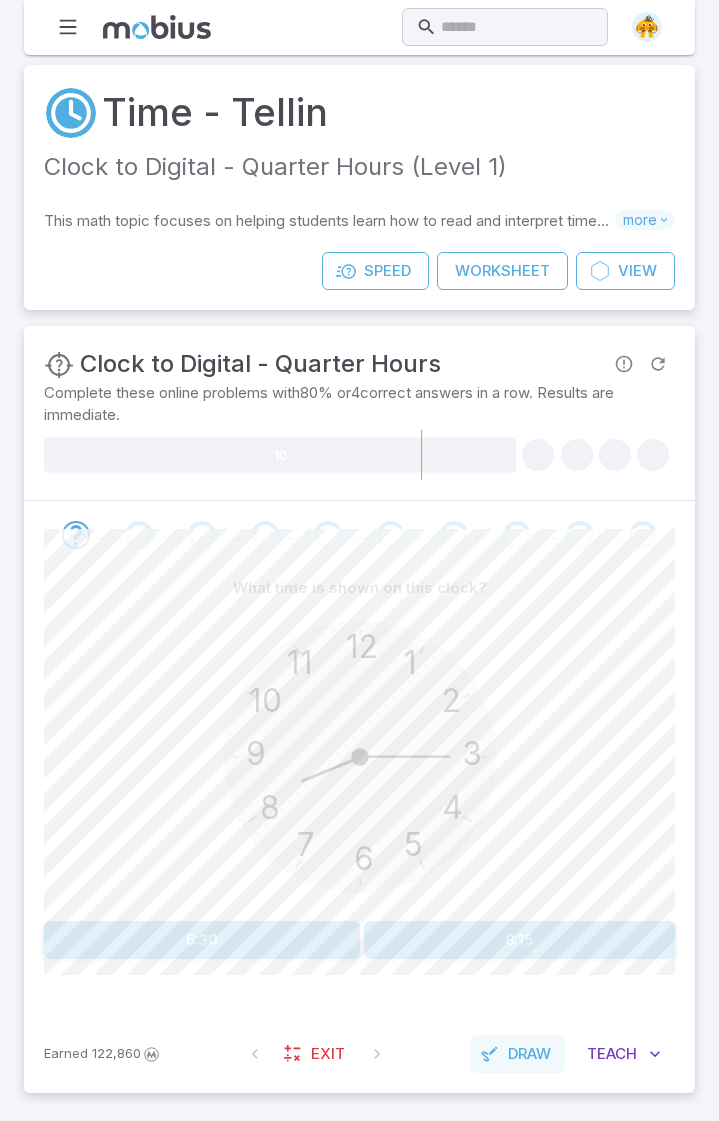 click on "Draw" at bounding box center [529, 1054] 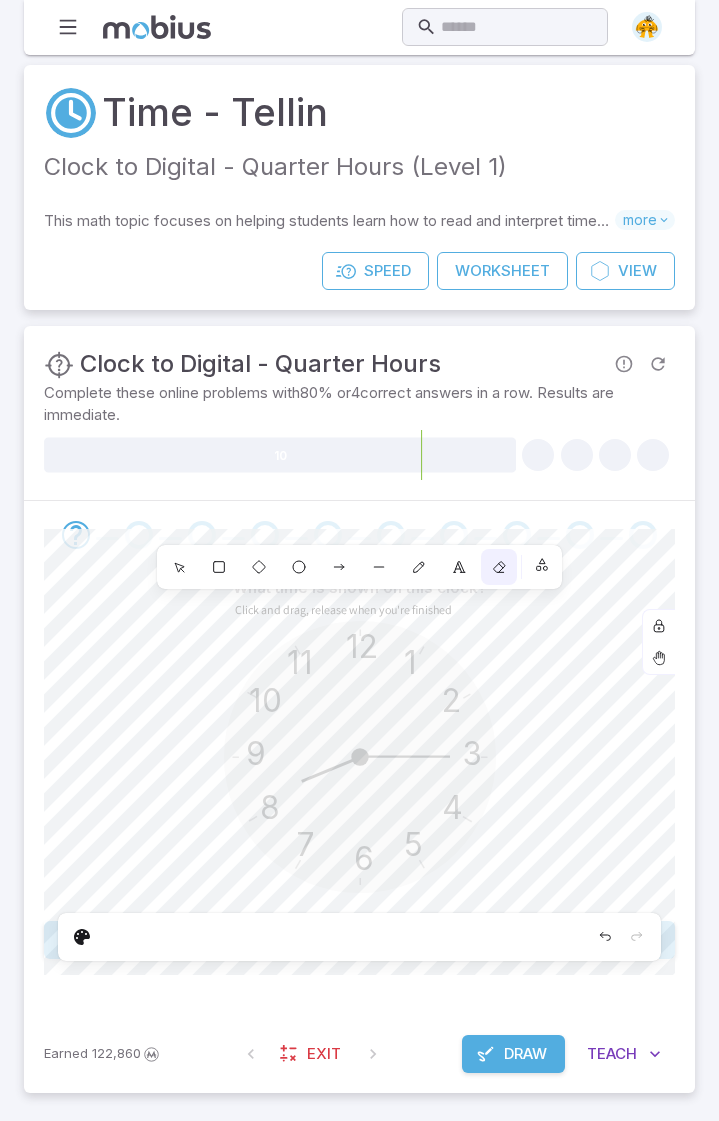 click 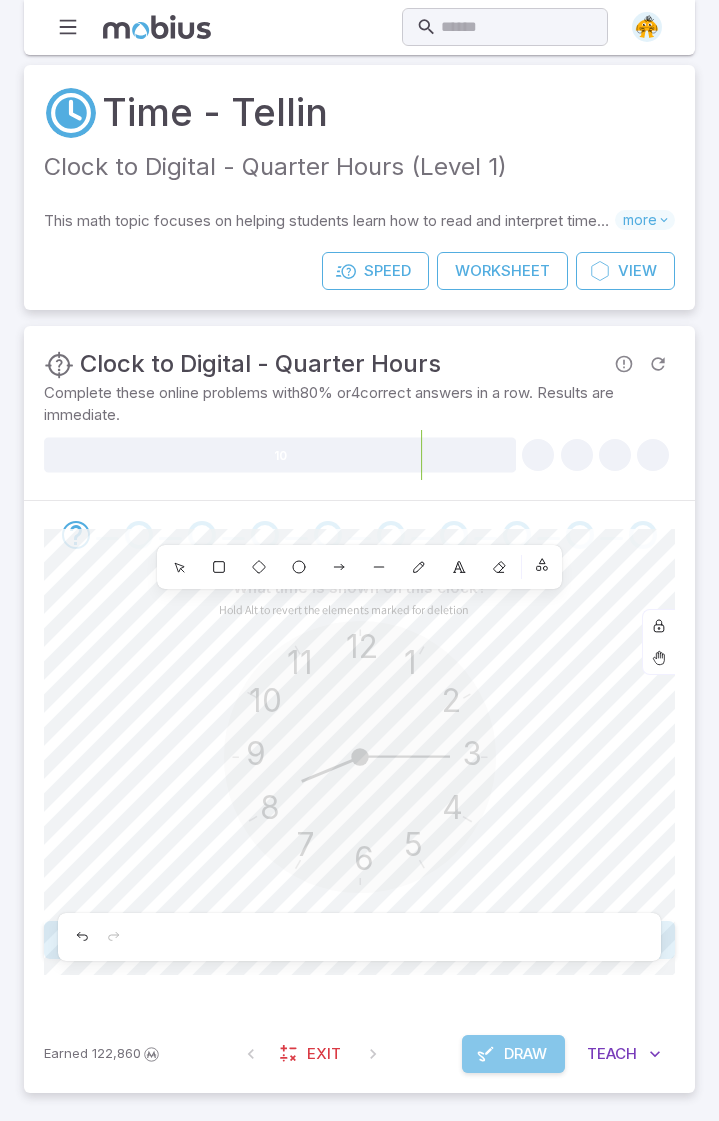 click on "Draw" at bounding box center (525, 1054) 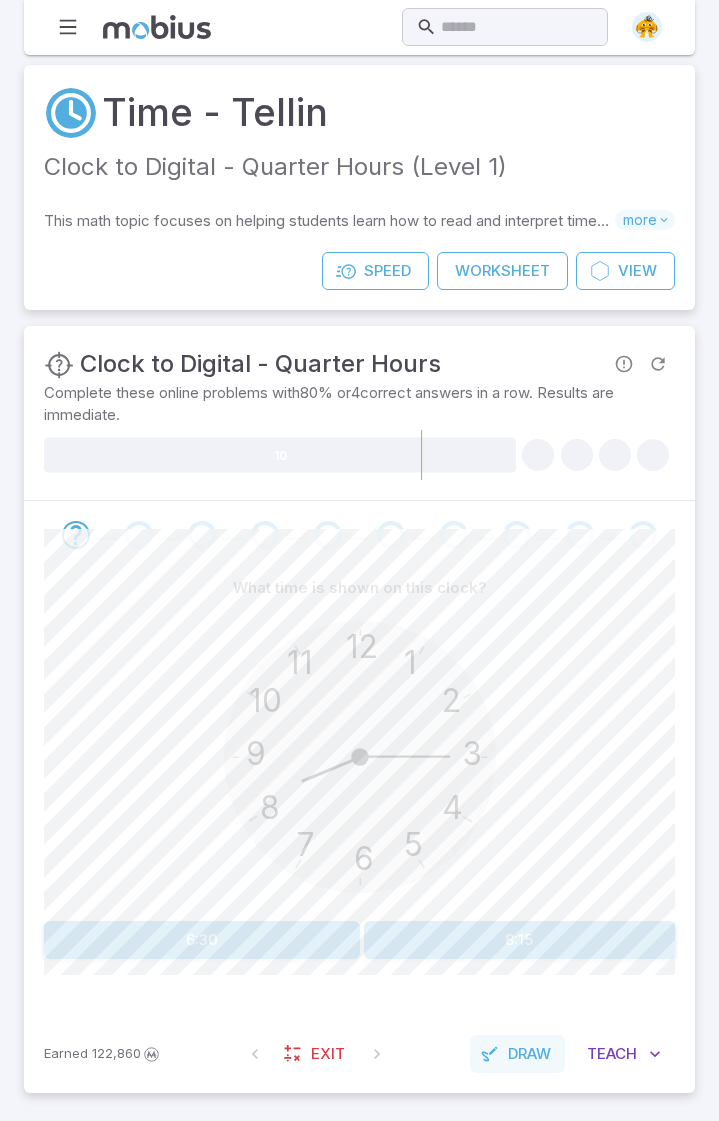 click on "Draw" at bounding box center (529, 1054) 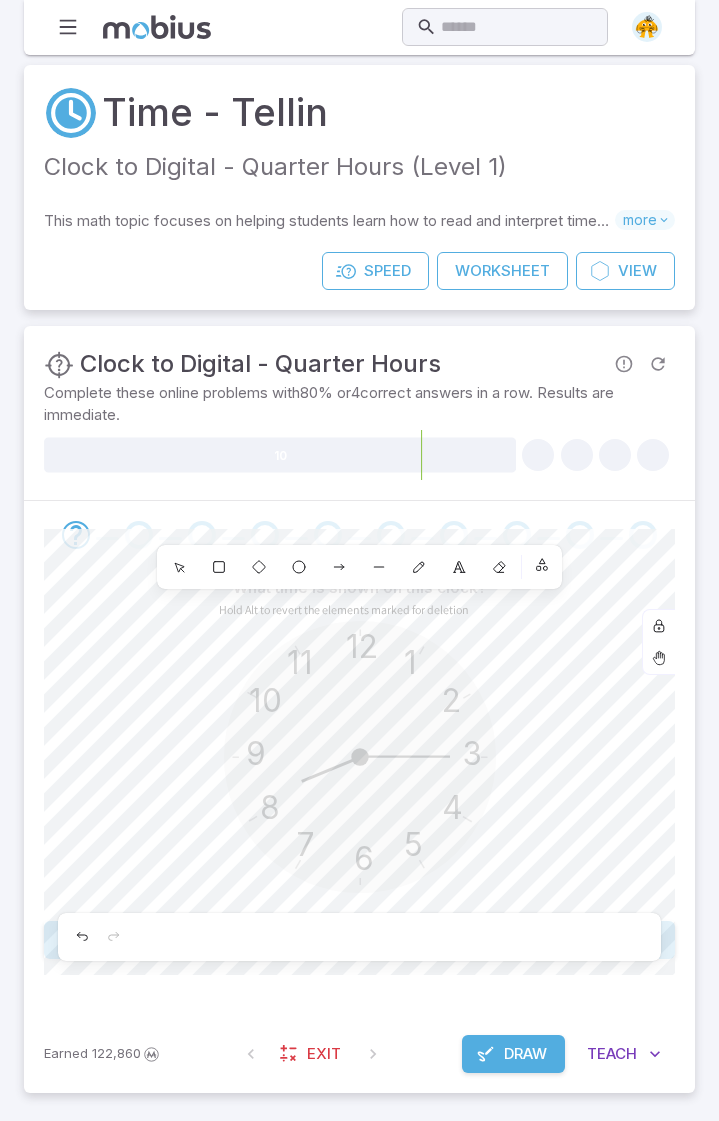 click on "Draw" at bounding box center (525, 1054) 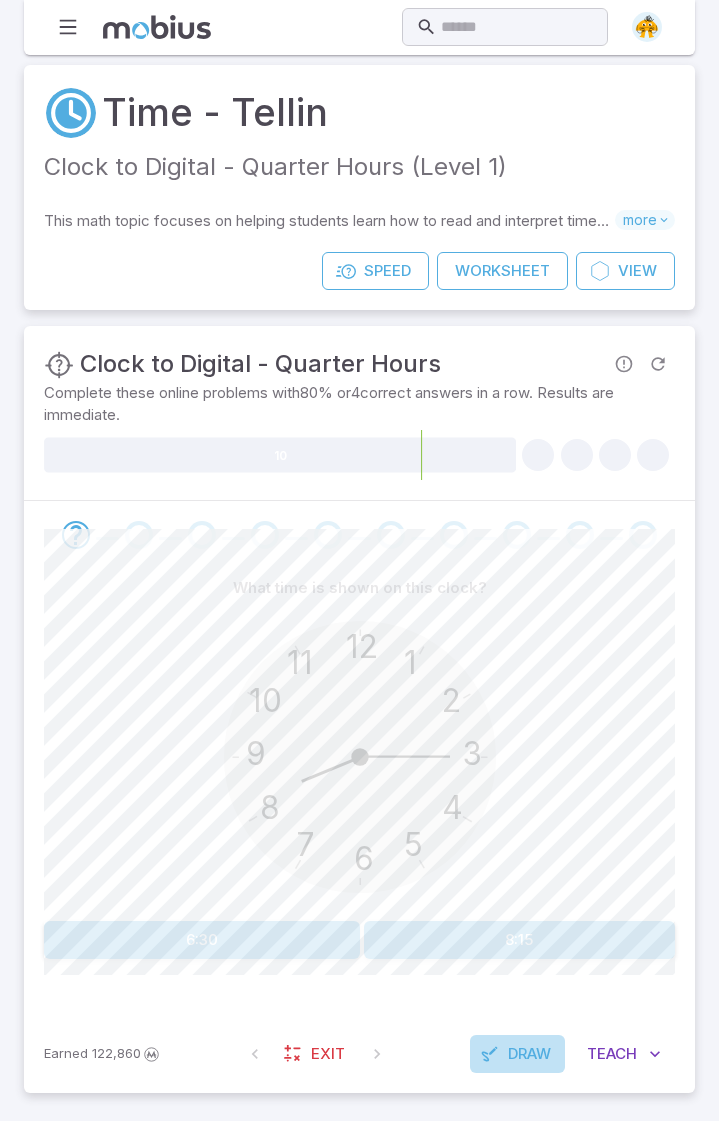 click on "Draw" at bounding box center (529, 1054) 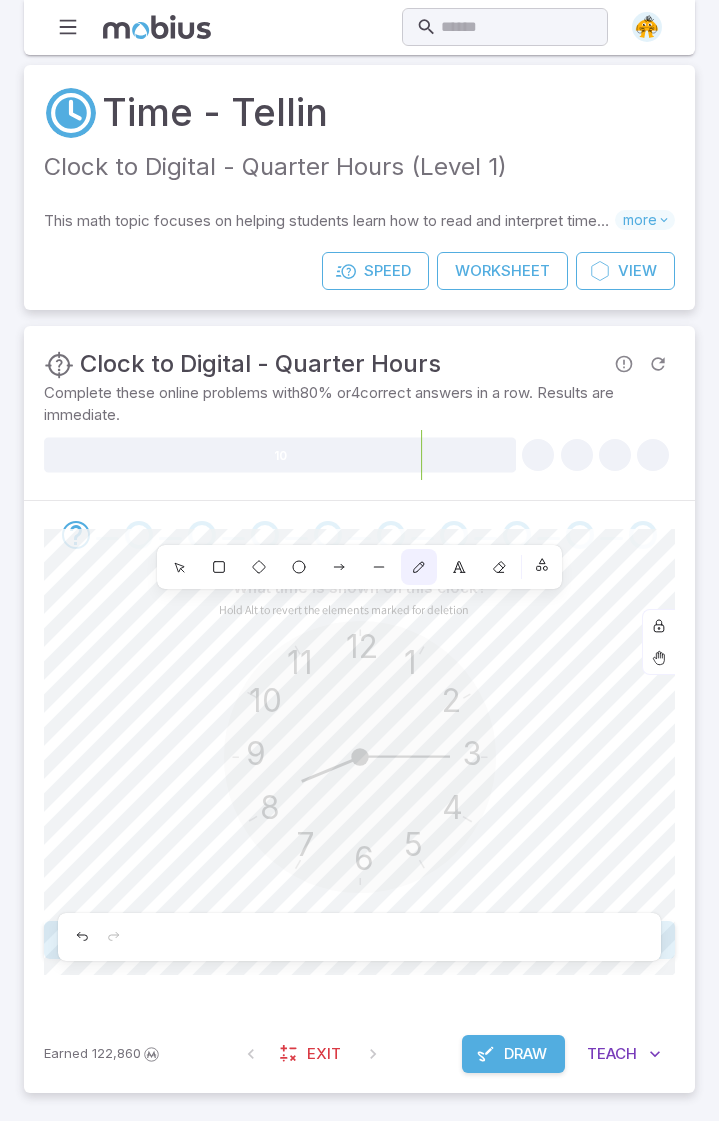 click 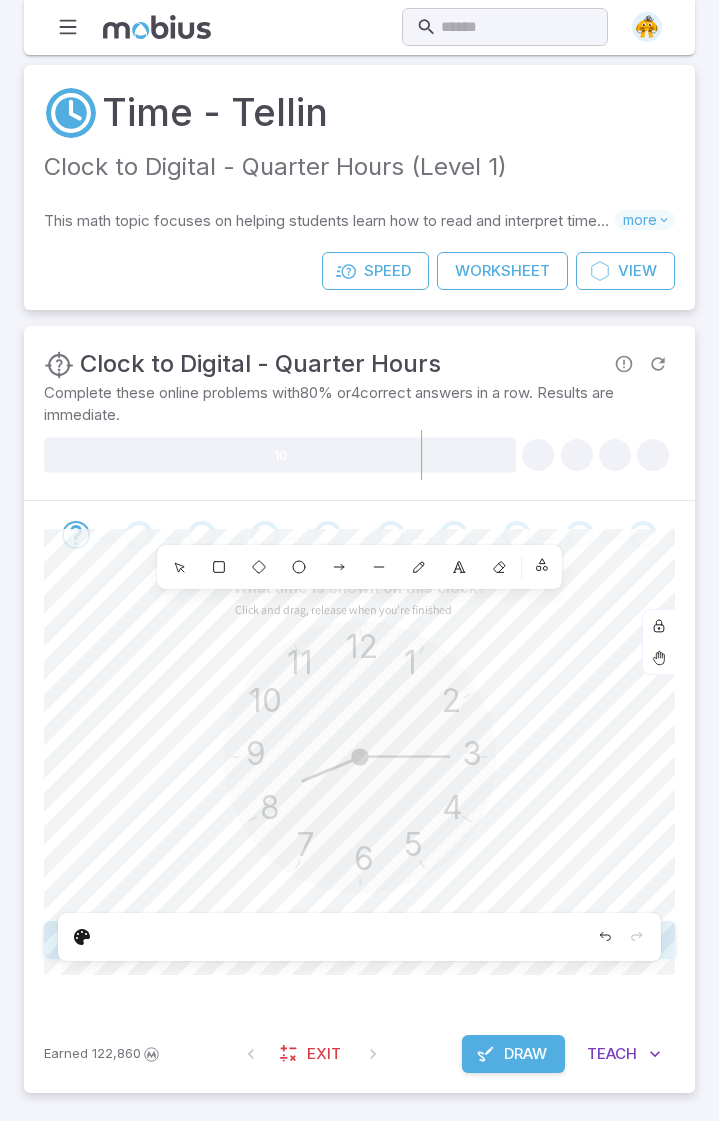 click on "Draw" at bounding box center [525, 1054] 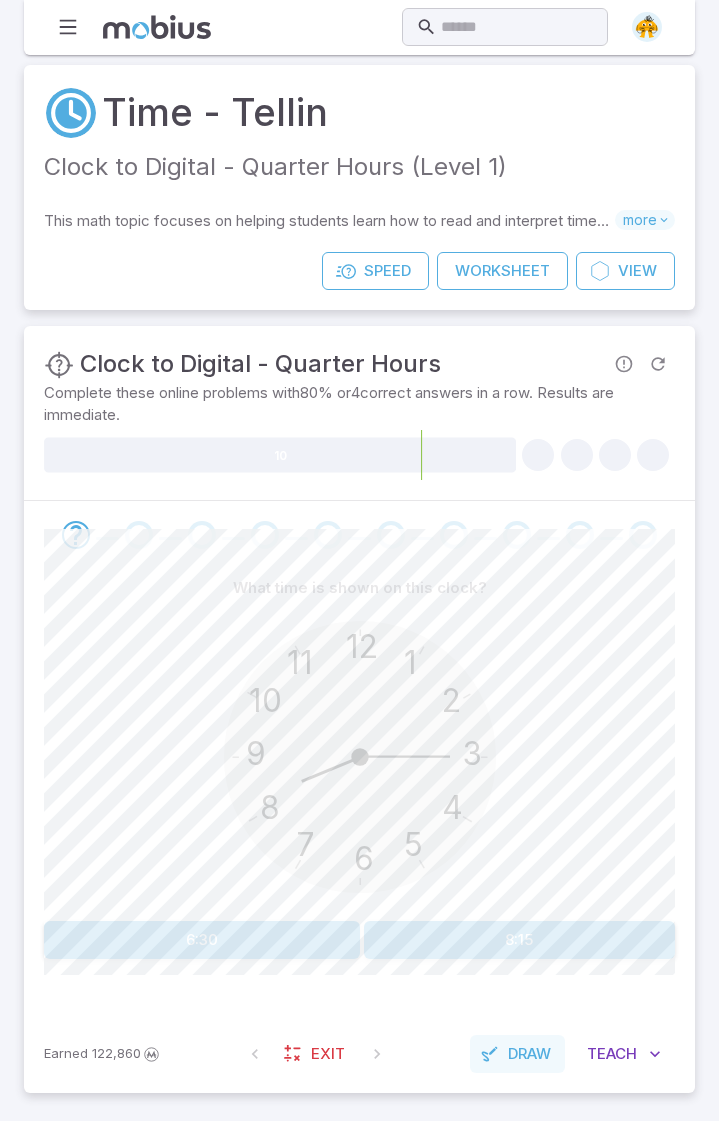 click on "Draw" at bounding box center [529, 1054] 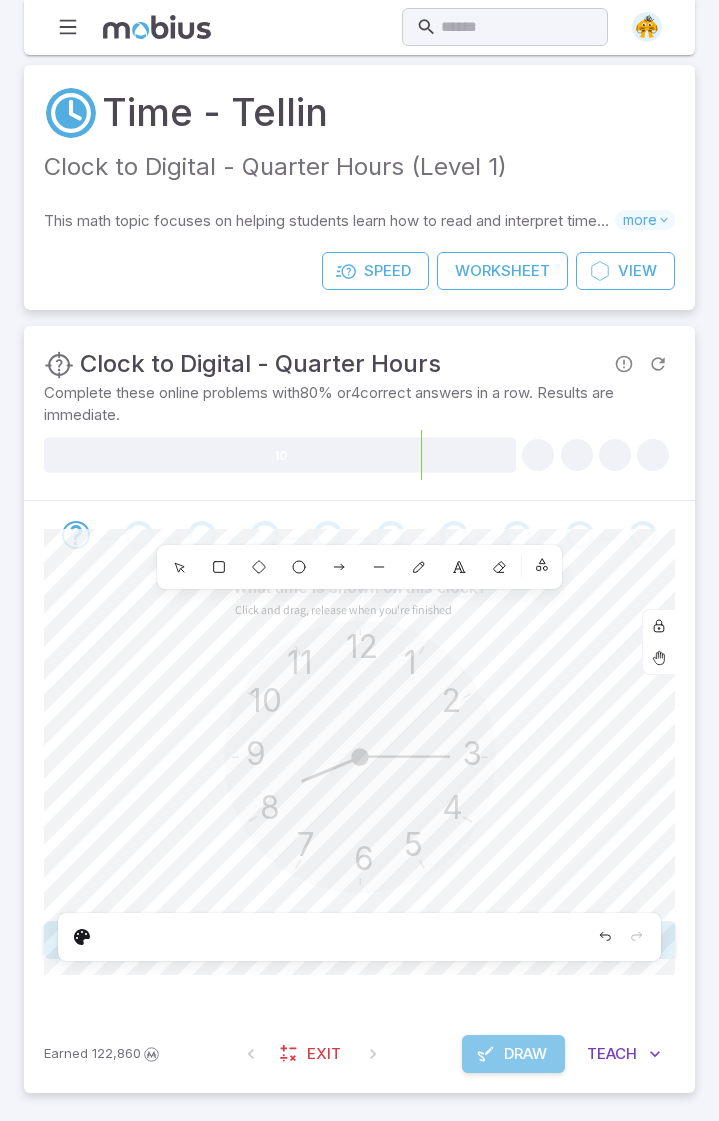 click on "Draw" at bounding box center (525, 1054) 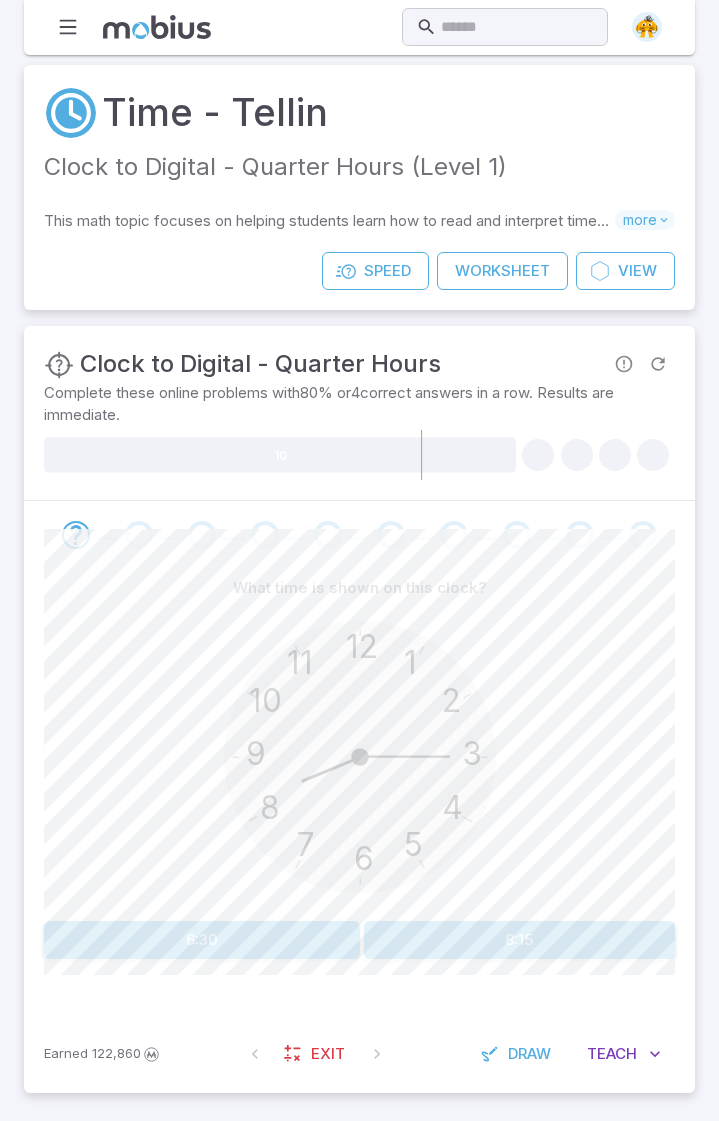 type 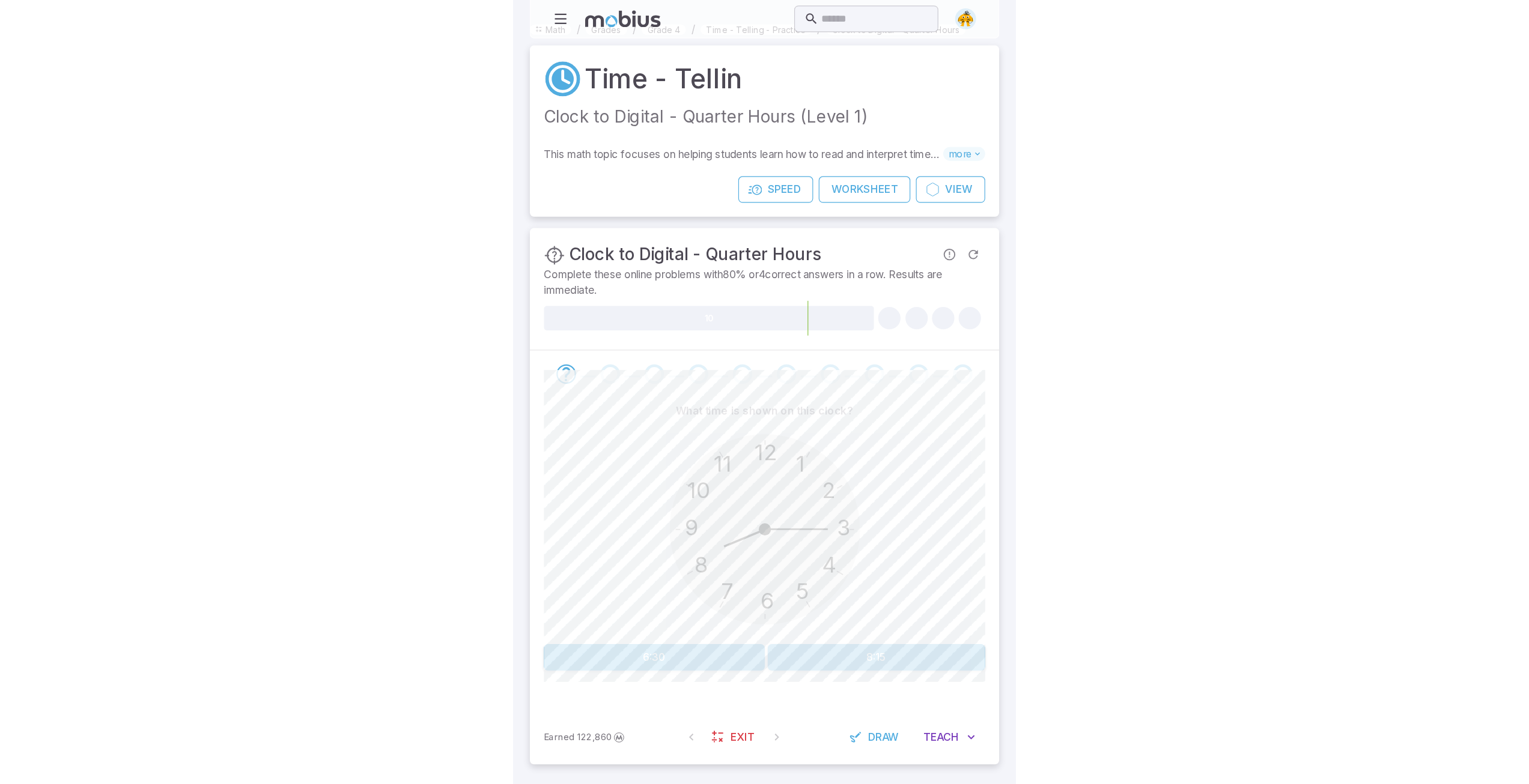 scroll, scrollTop: 0, scrollLeft: 0, axis: both 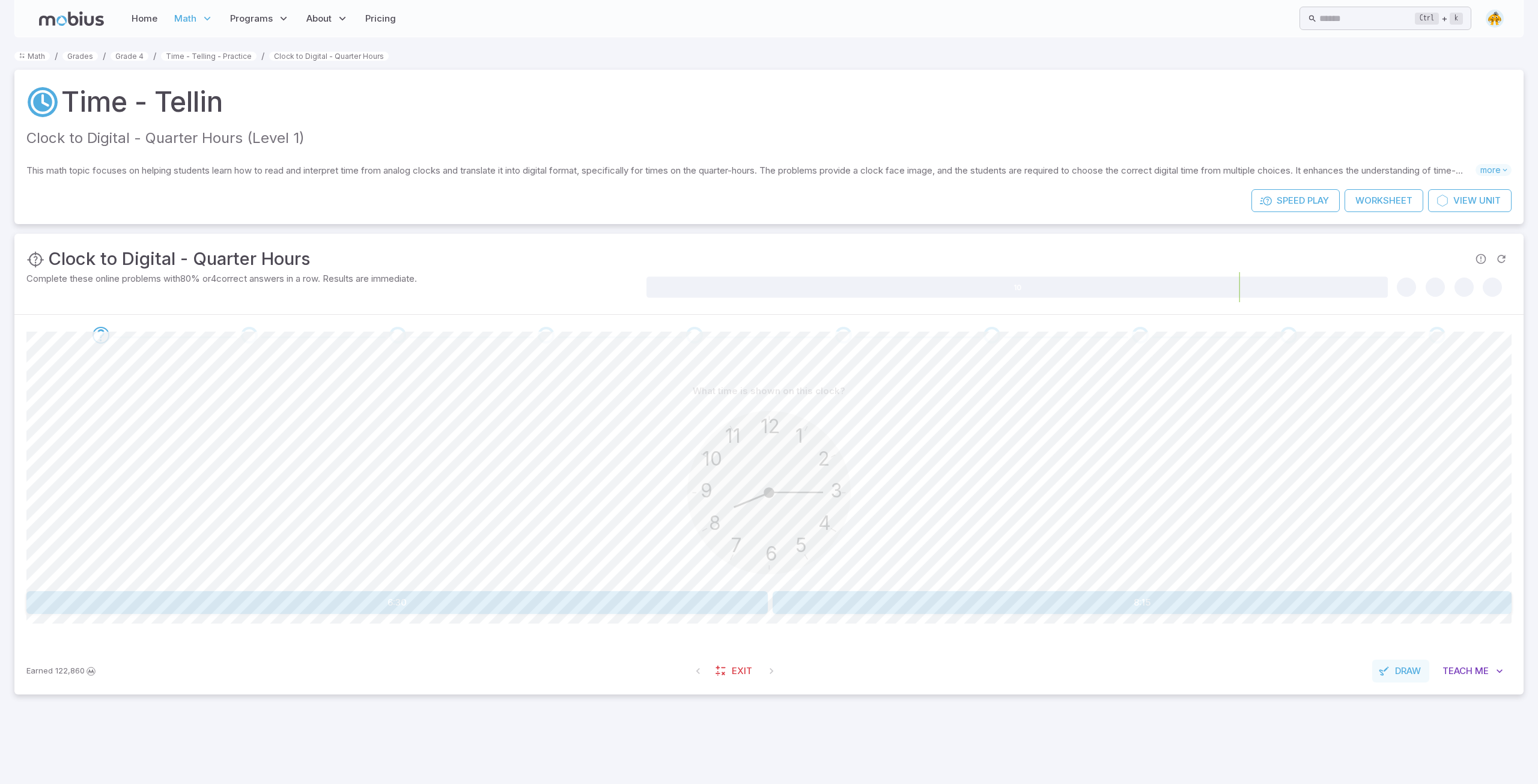 click on "Draw" at bounding box center [1408, 671] 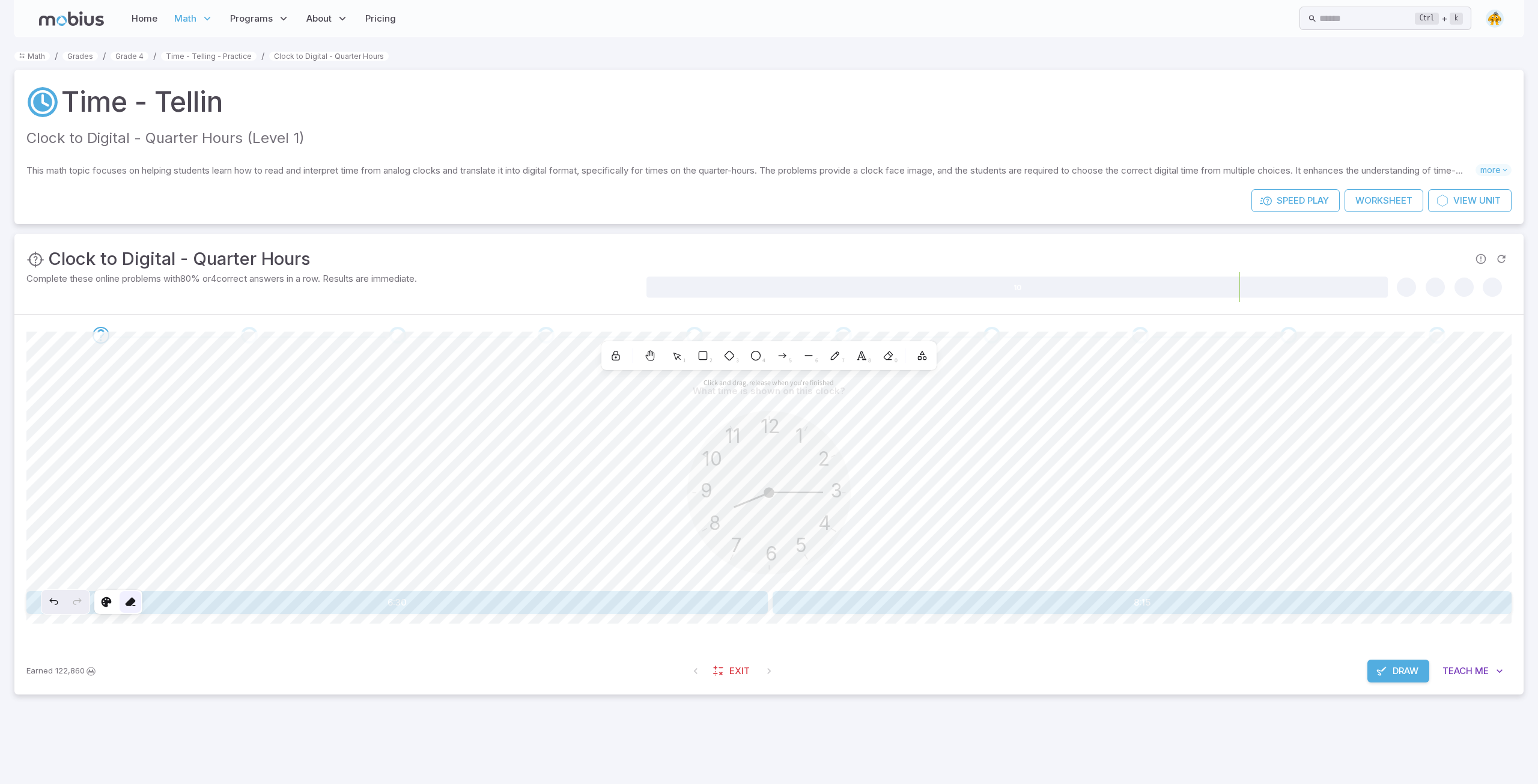 click at bounding box center (130, 602) 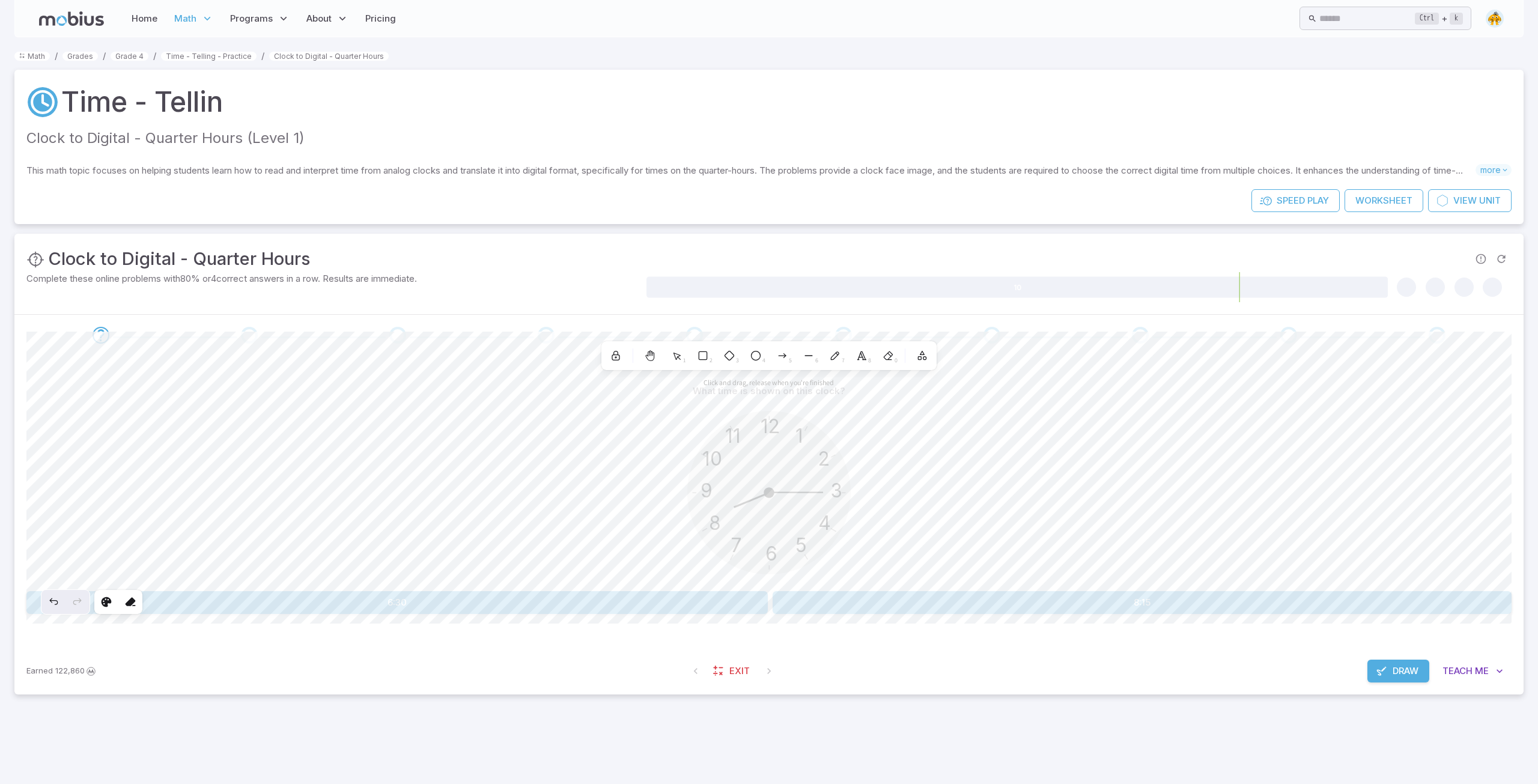 click on "Draw" at bounding box center [1405, 671] 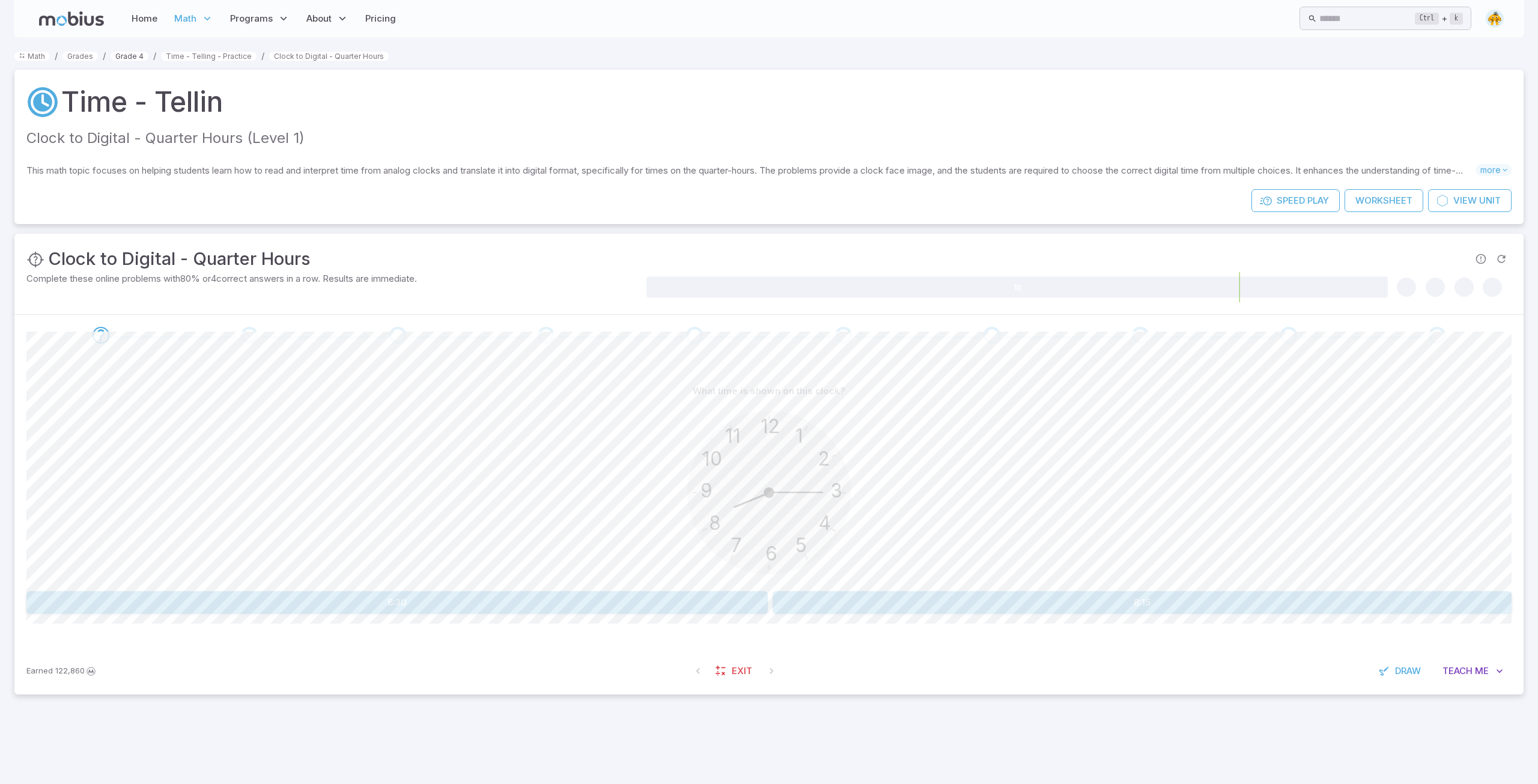 click on "Grade 4" at bounding box center [129, 56] 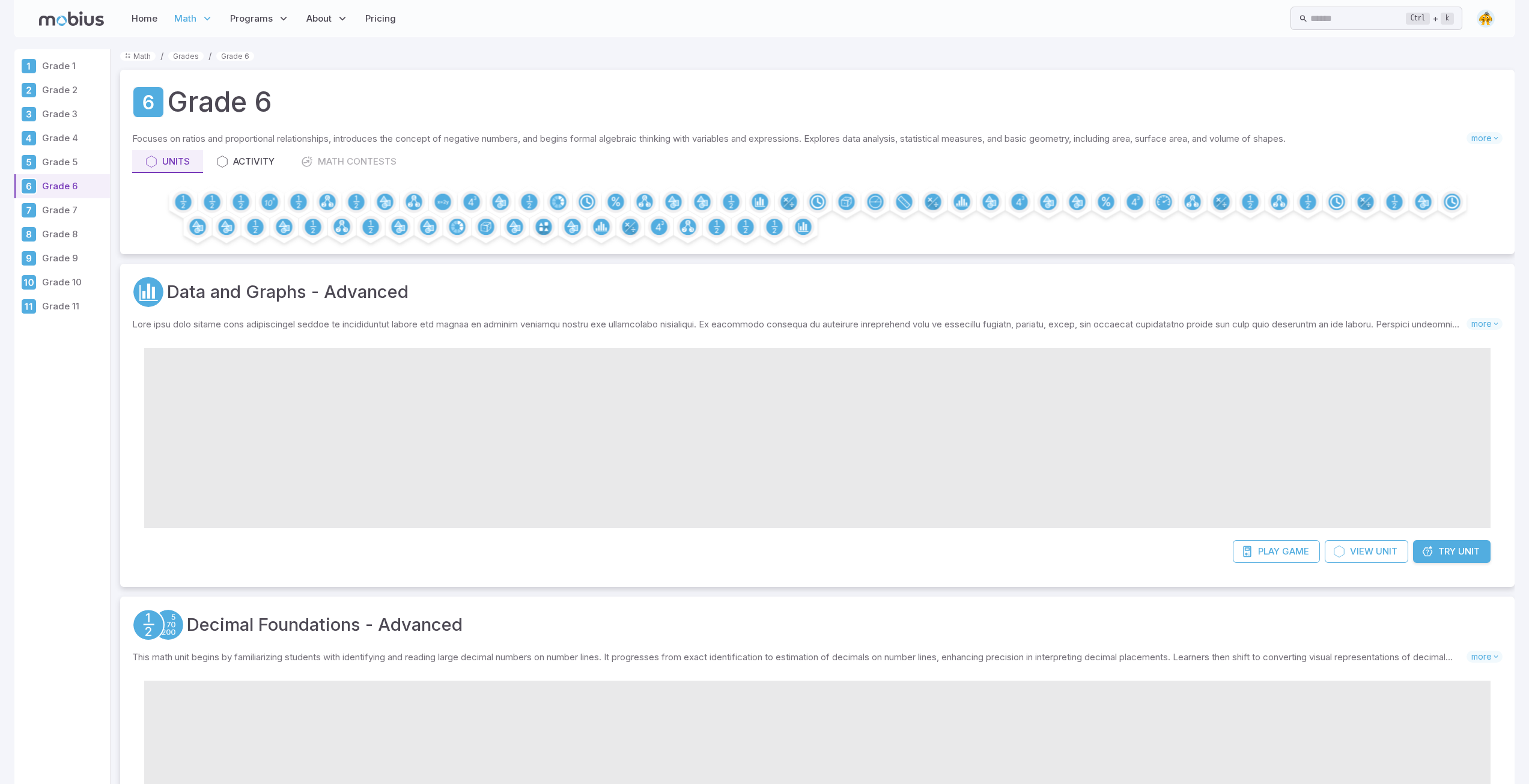 scroll, scrollTop: 0, scrollLeft: 0, axis: both 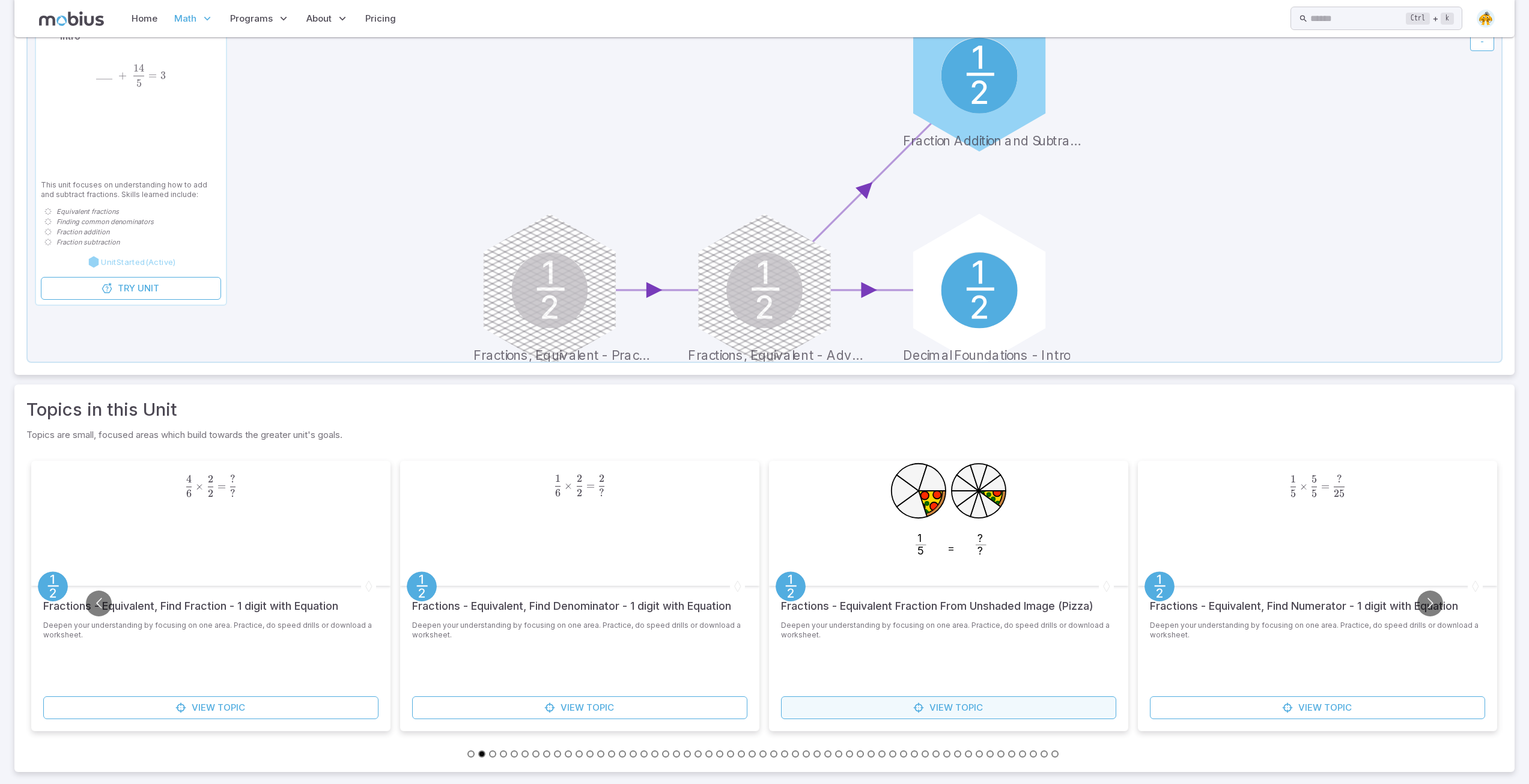 click on "View" at bounding box center (941, 708) 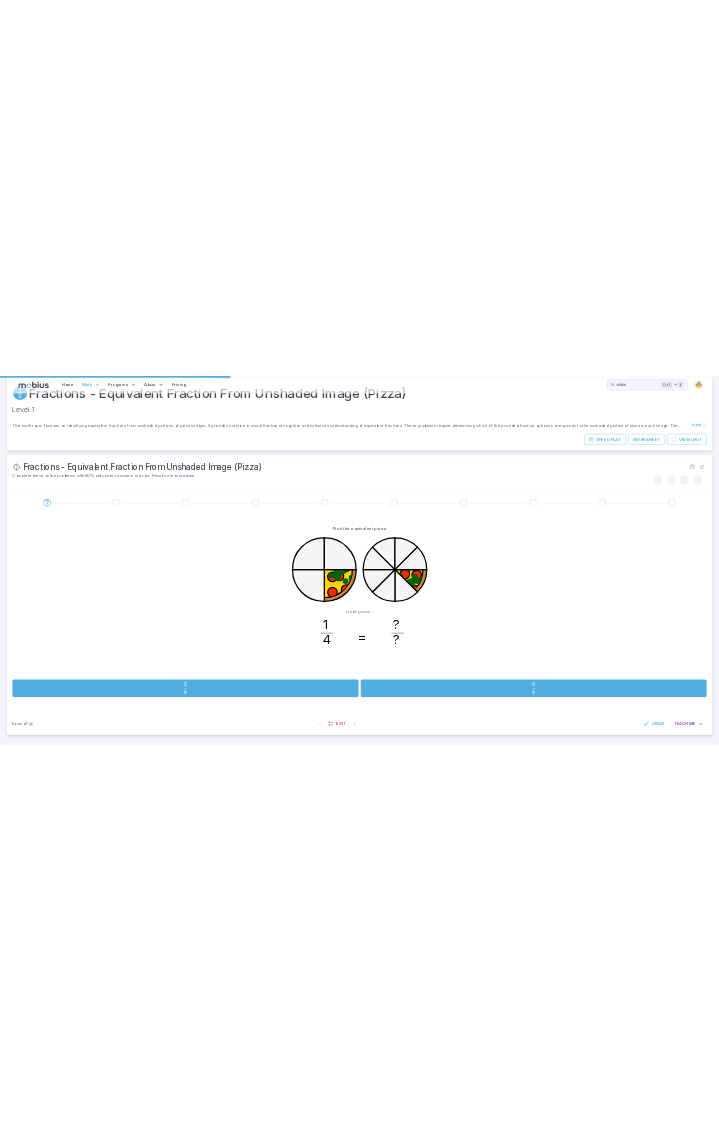 scroll, scrollTop: 0, scrollLeft: 0, axis: both 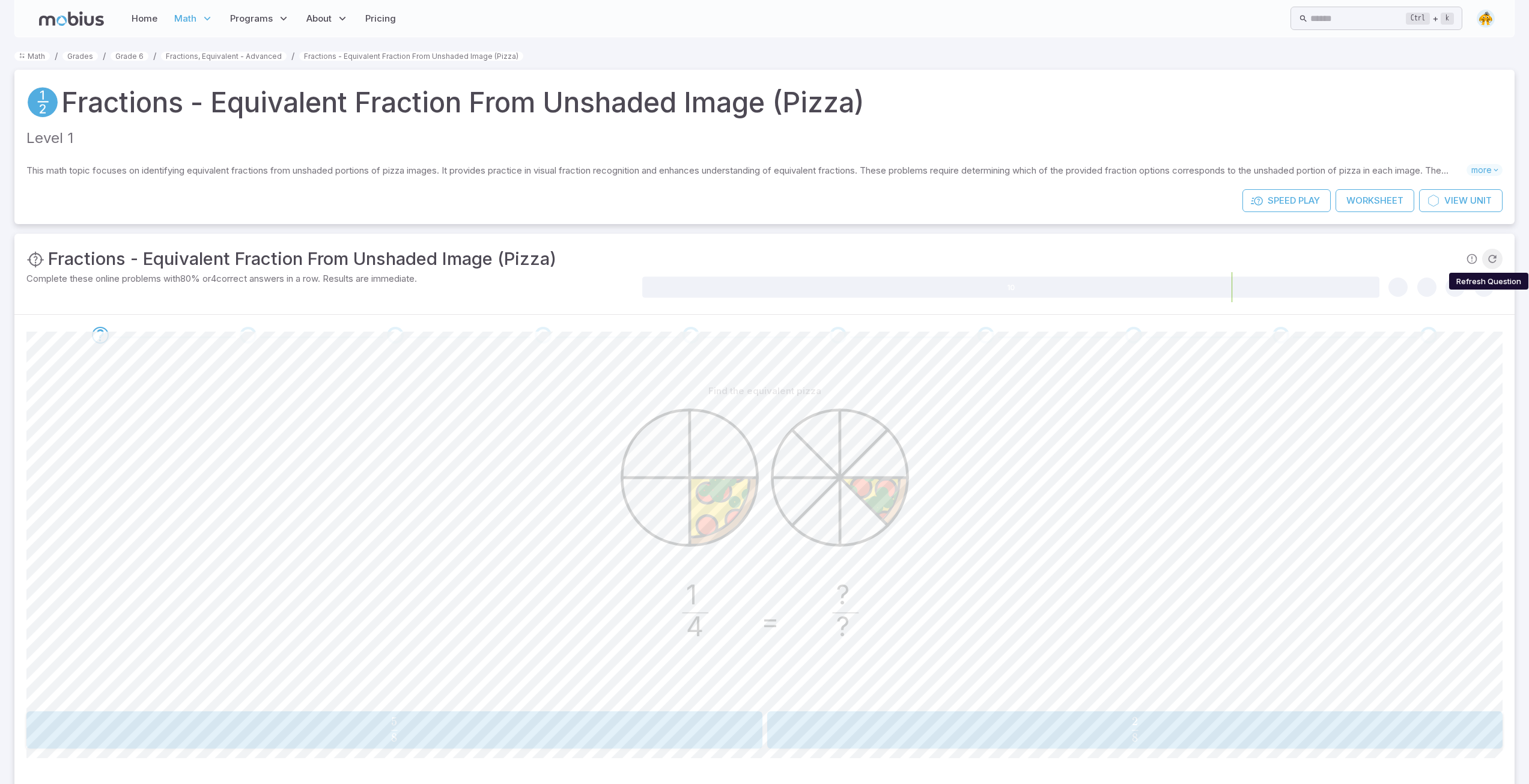 click at bounding box center (1492, 259) 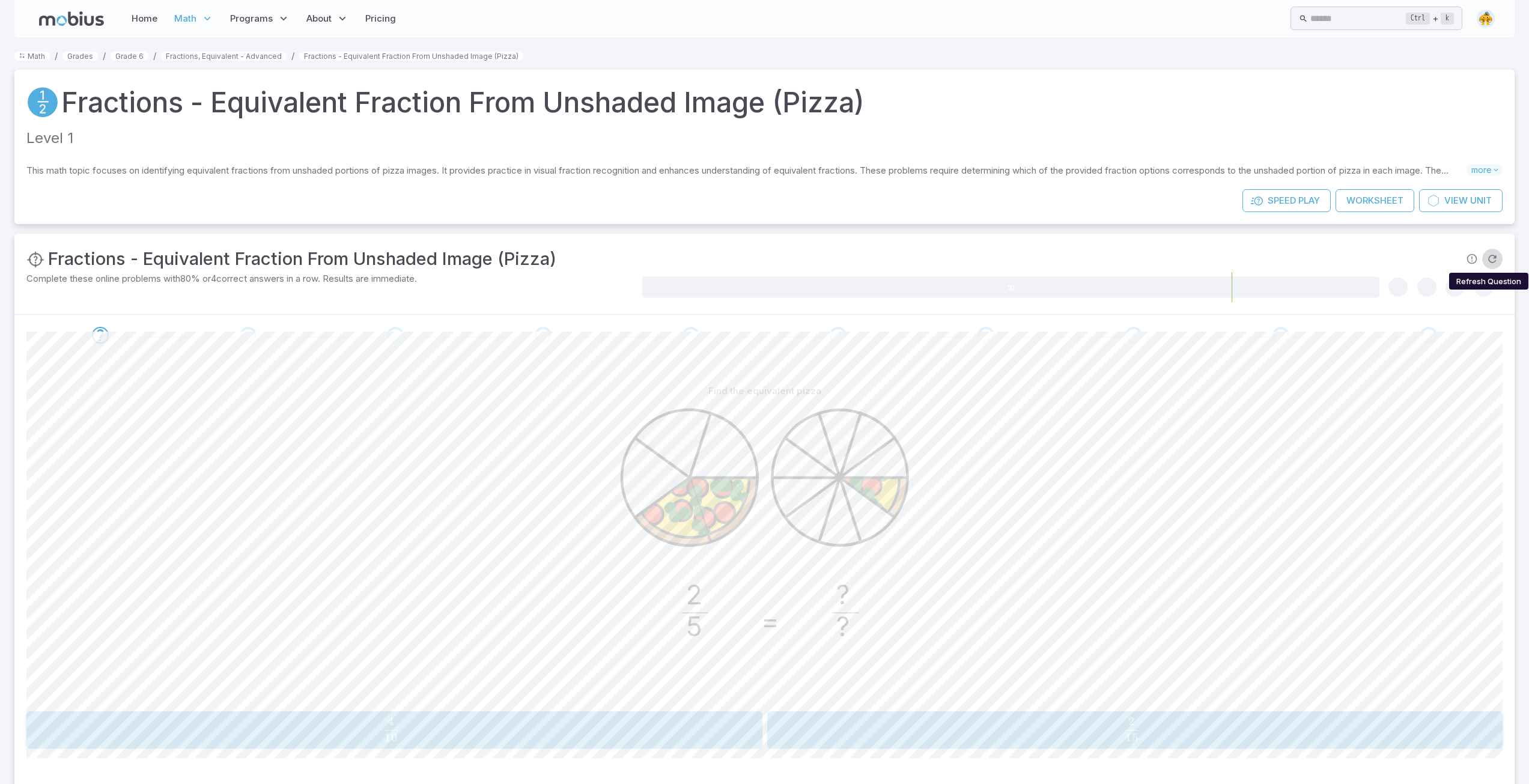 click at bounding box center [1492, 259] 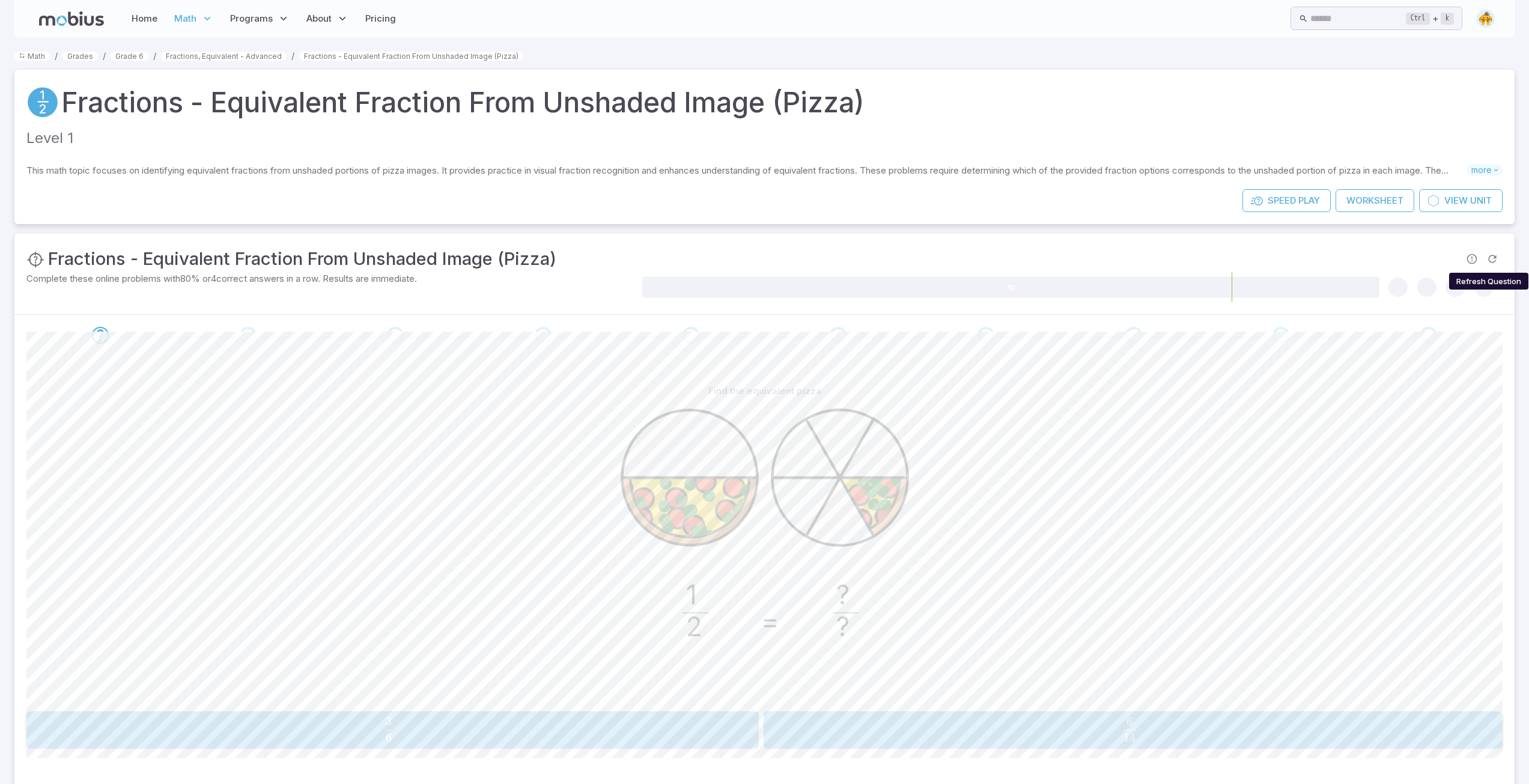 click at bounding box center (1492, 259) 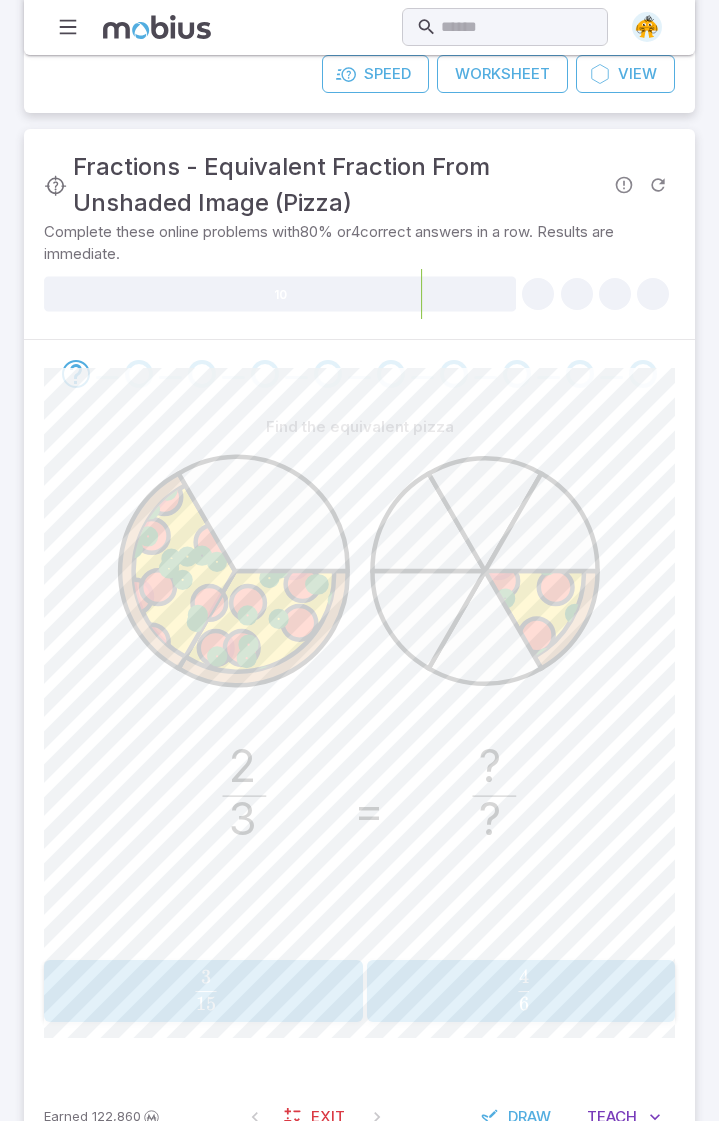 scroll, scrollTop: 309, scrollLeft: 0, axis: vertical 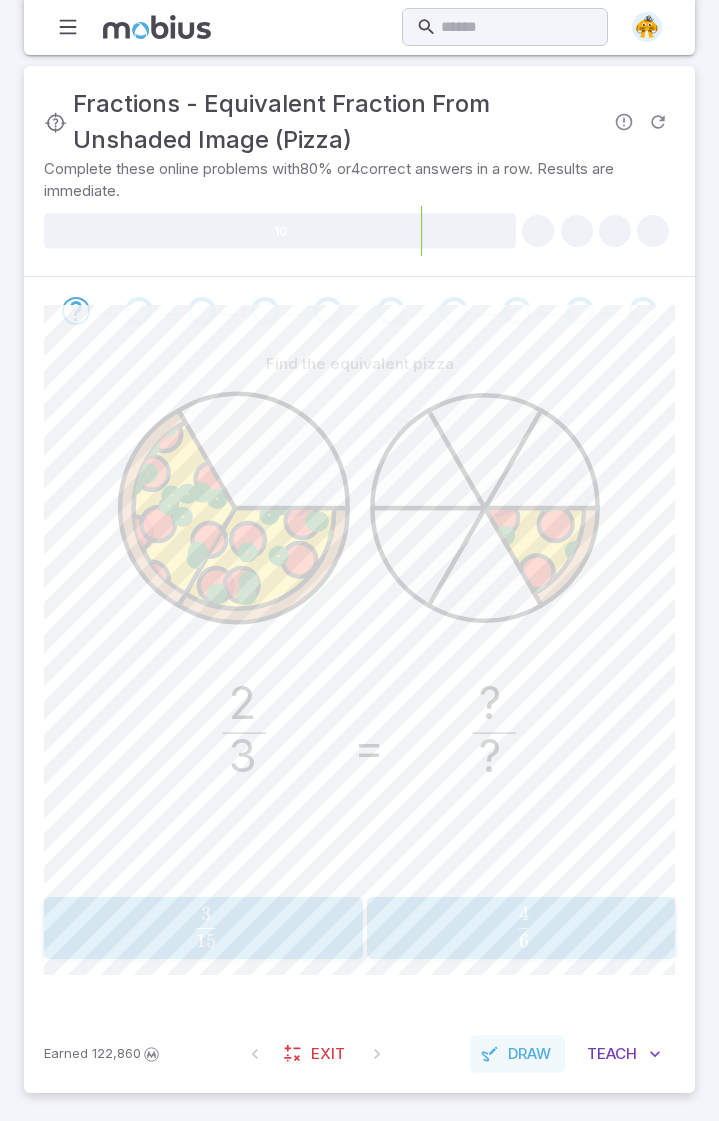 click on "Draw" at bounding box center [529, 1054] 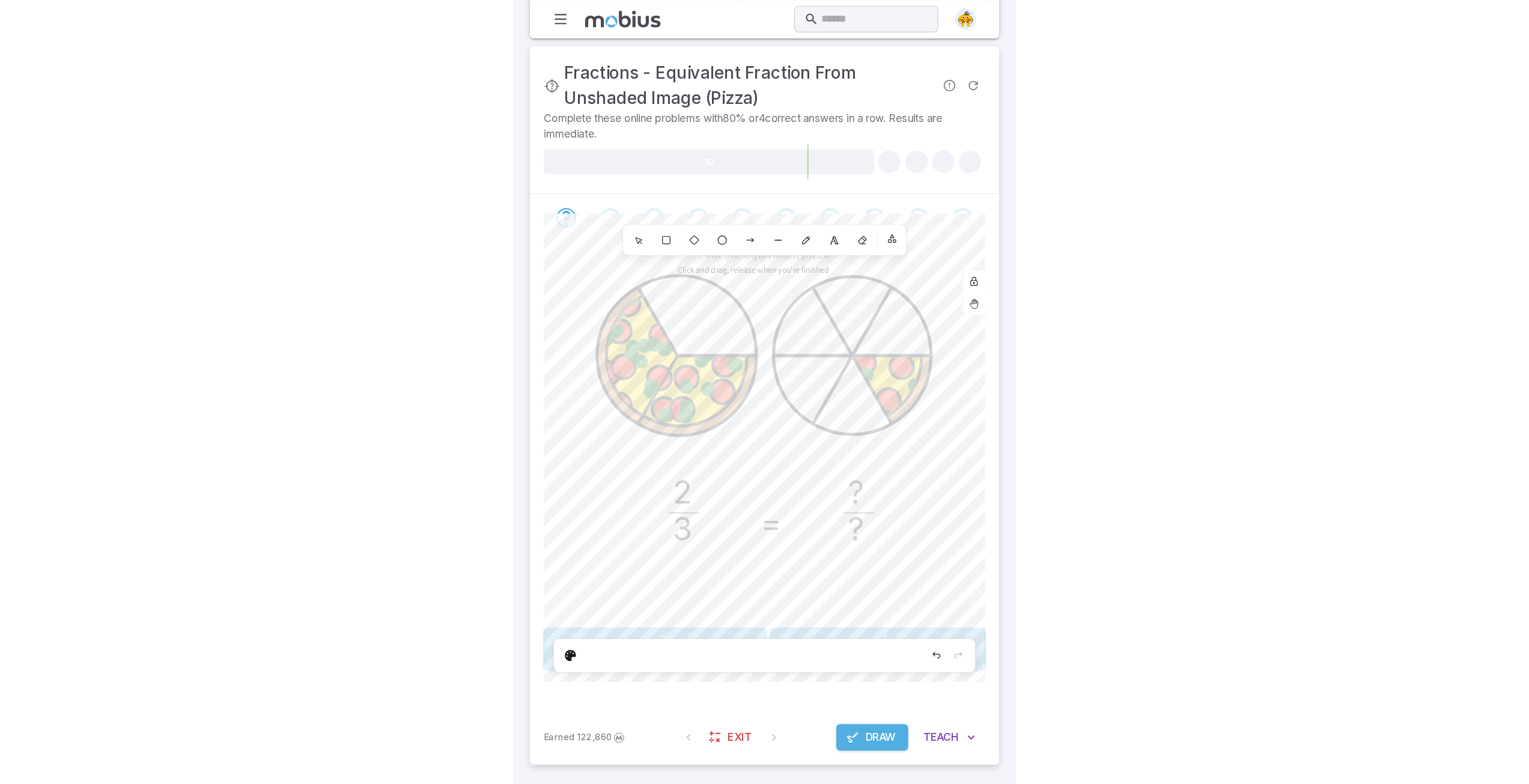 scroll, scrollTop: 67, scrollLeft: 0, axis: vertical 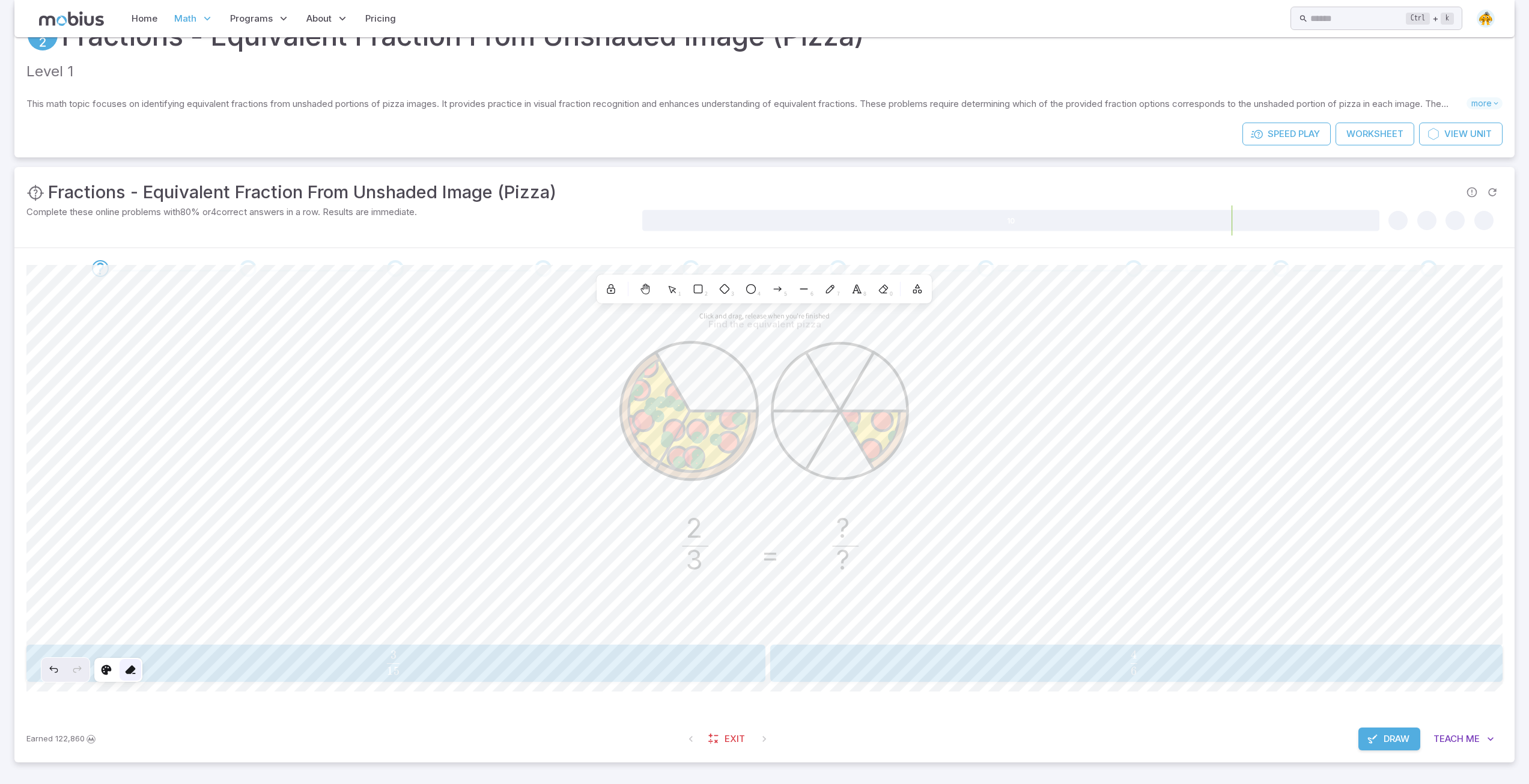 click at bounding box center [130, 670] 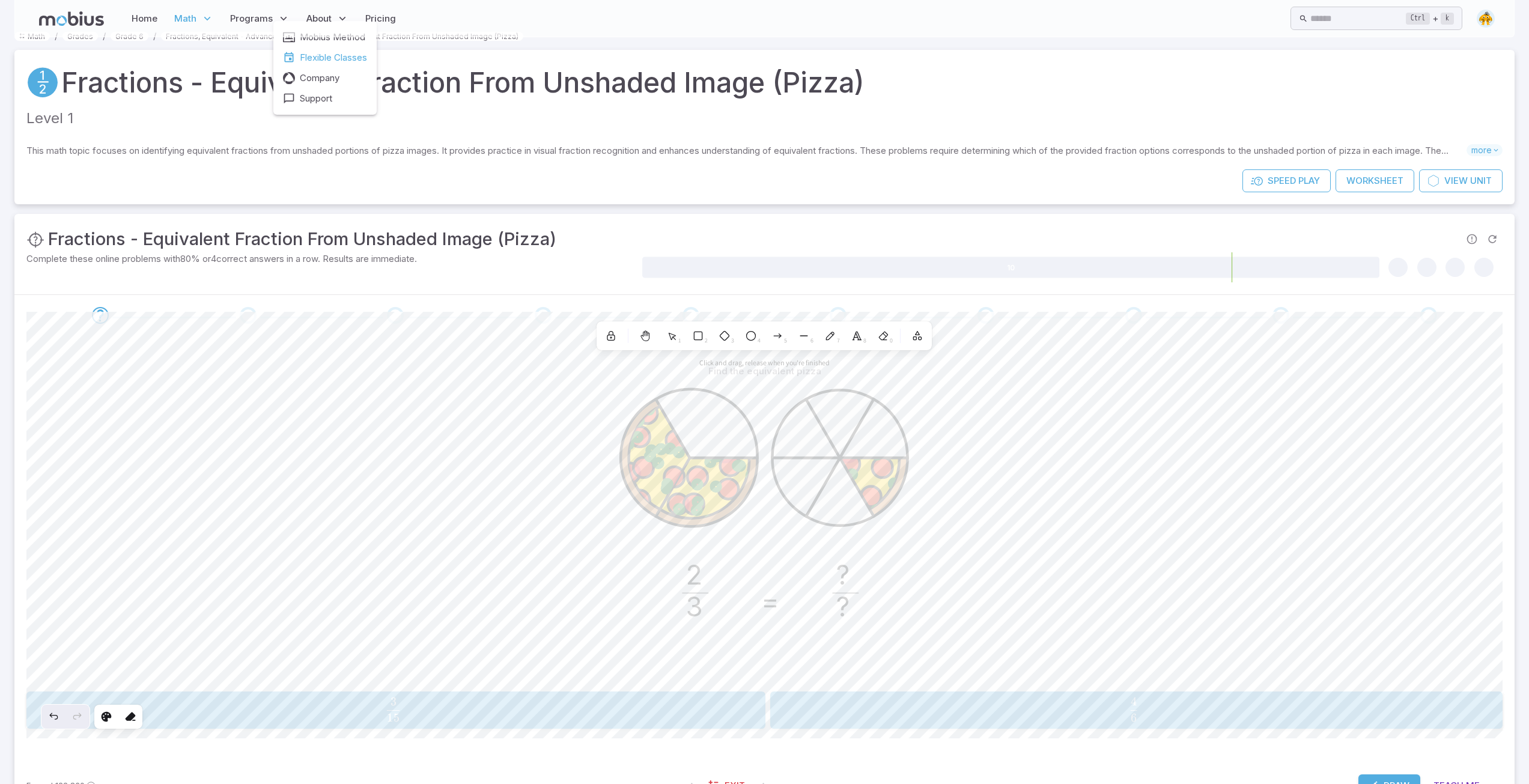 scroll, scrollTop: 0, scrollLeft: 0, axis: both 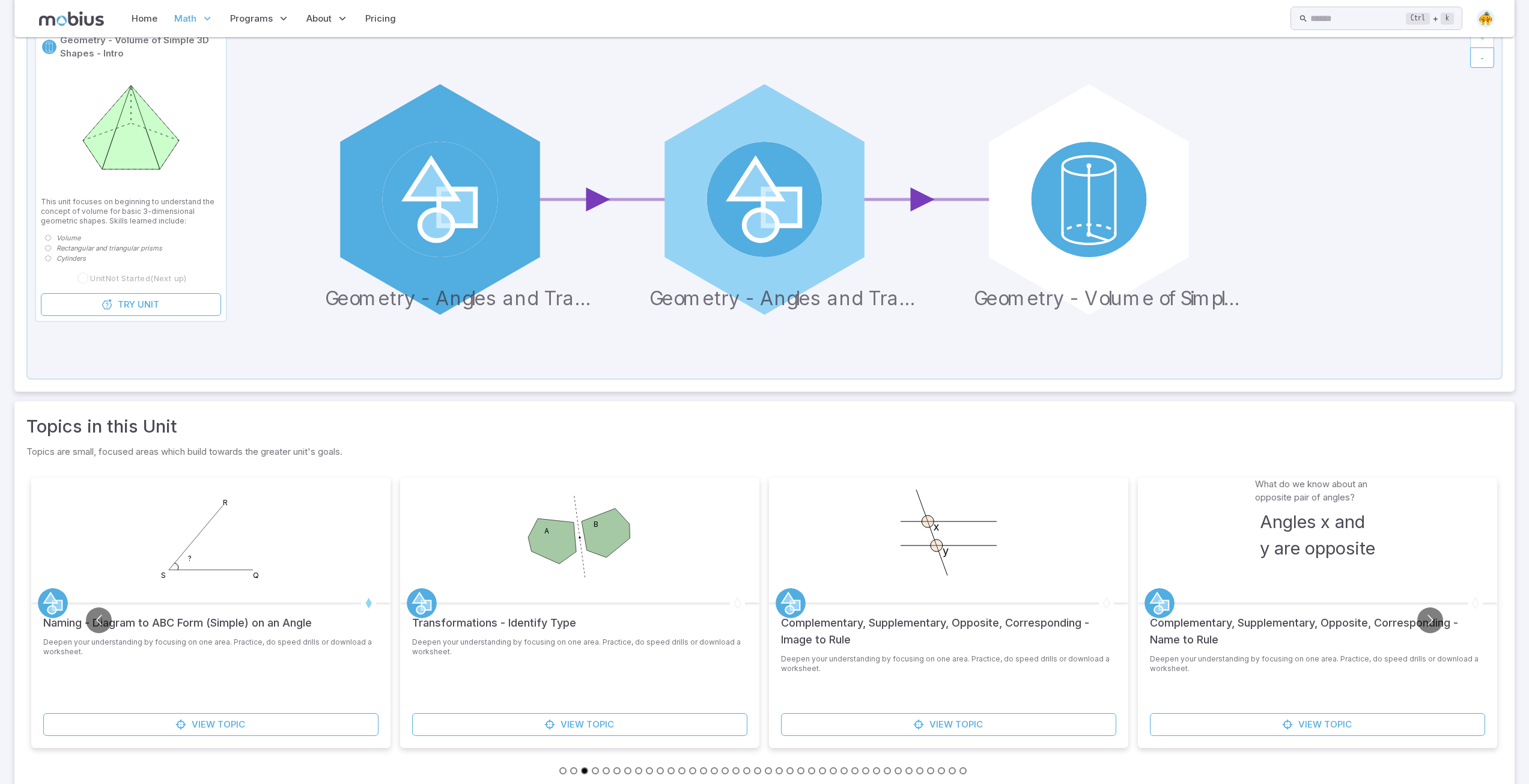 click at bounding box center [714, 771] 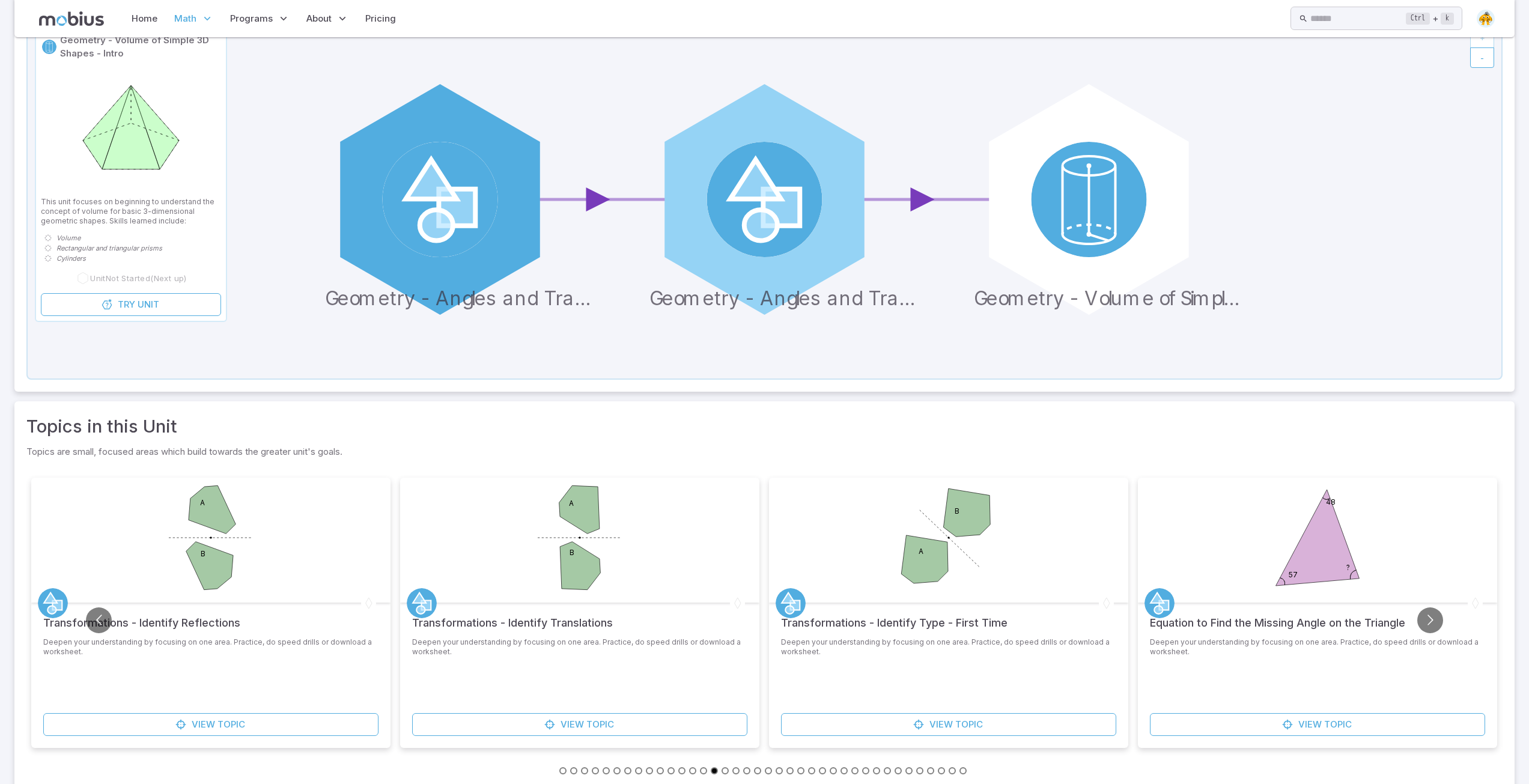 click at bounding box center [790, 771] 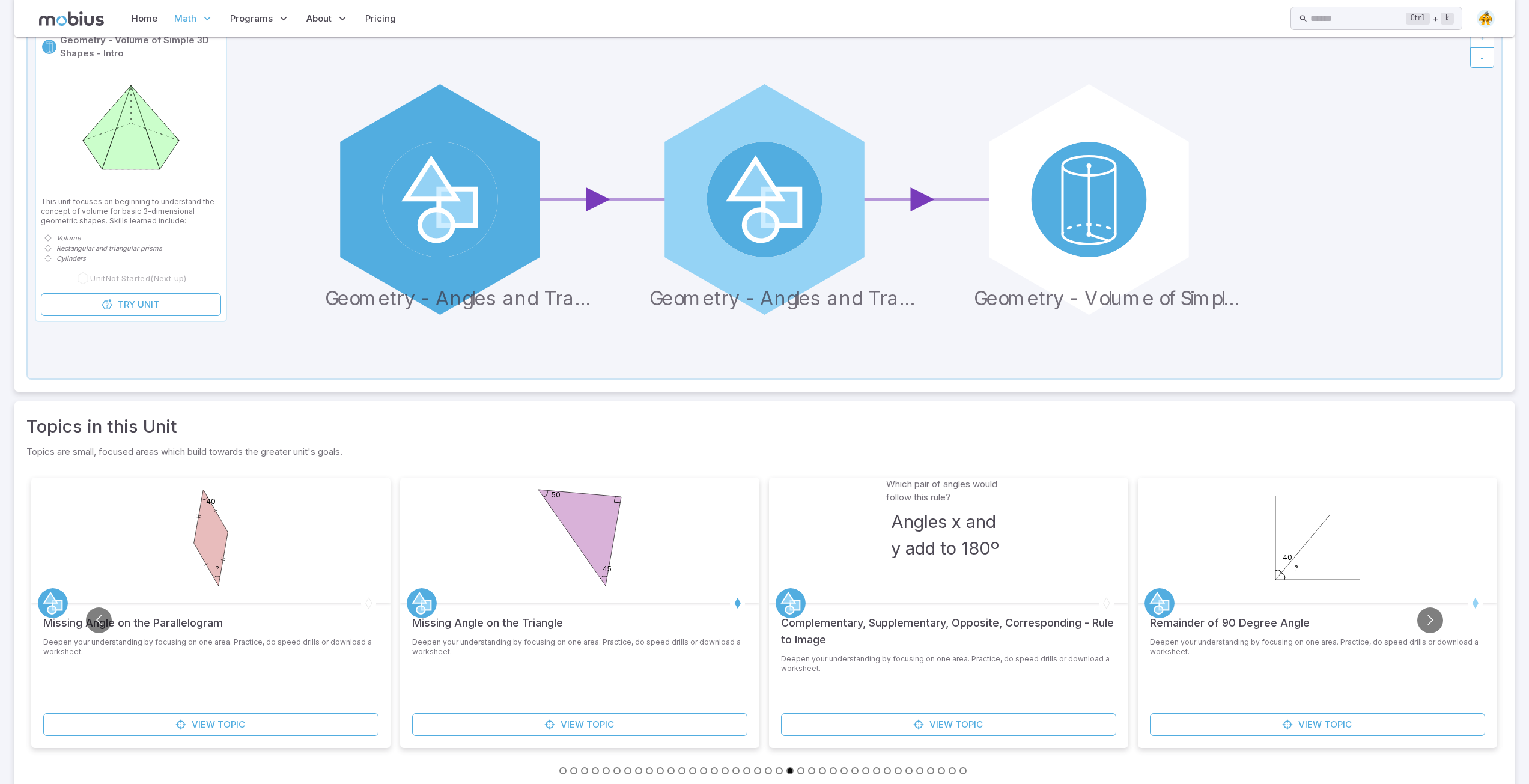 click at bounding box center (824, 770) 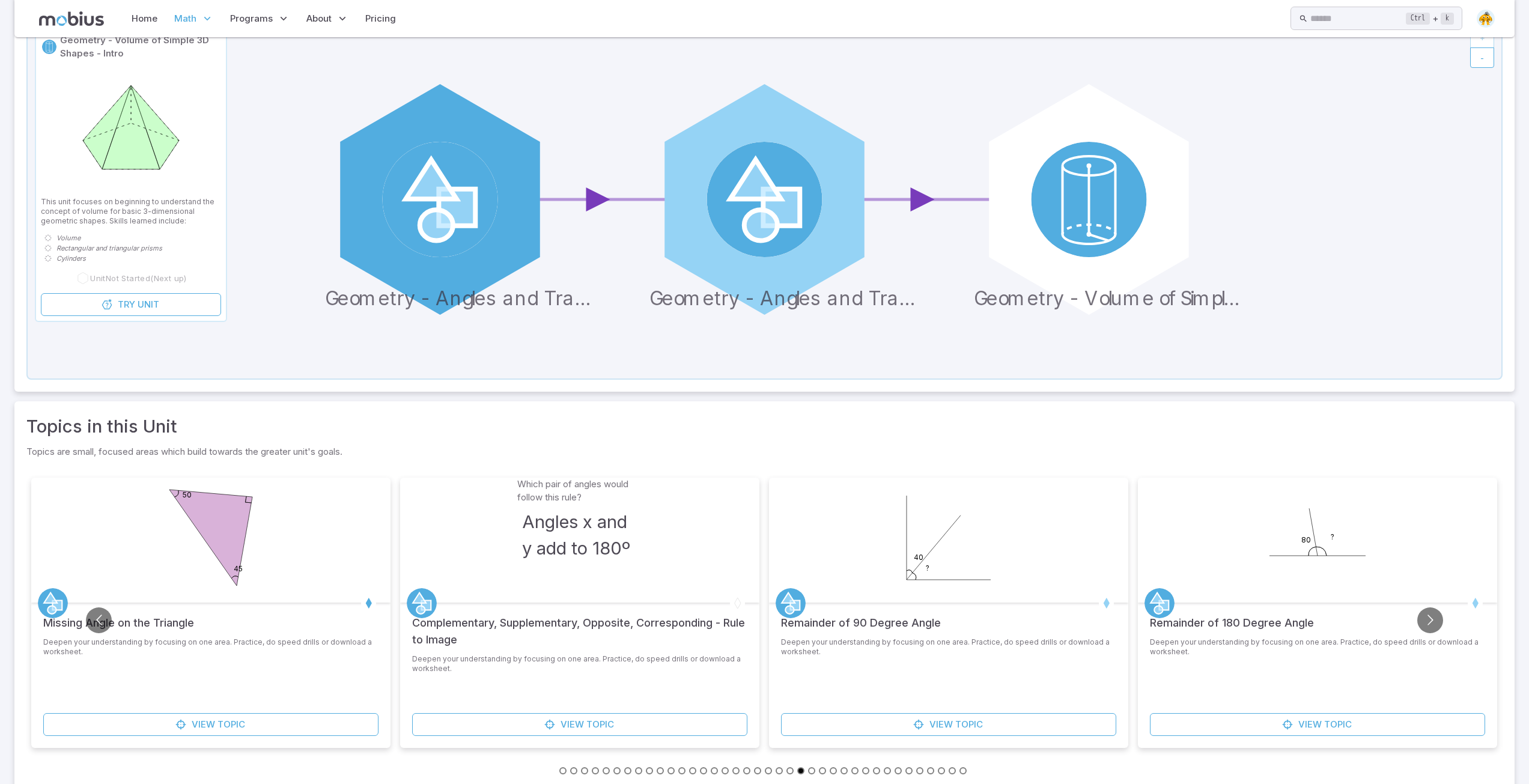 click at bounding box center [844, 771] 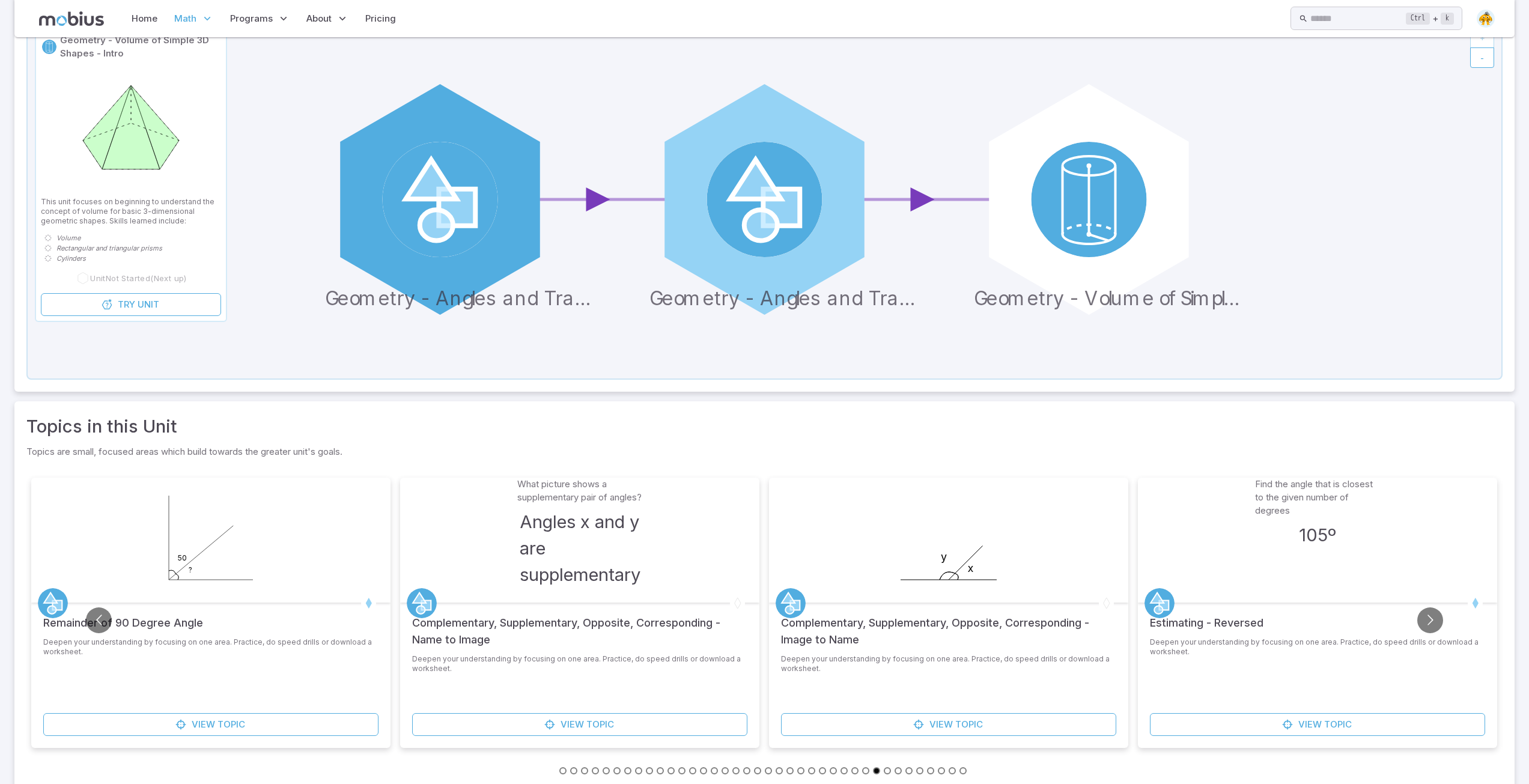 click at bounding box center (855, 771) 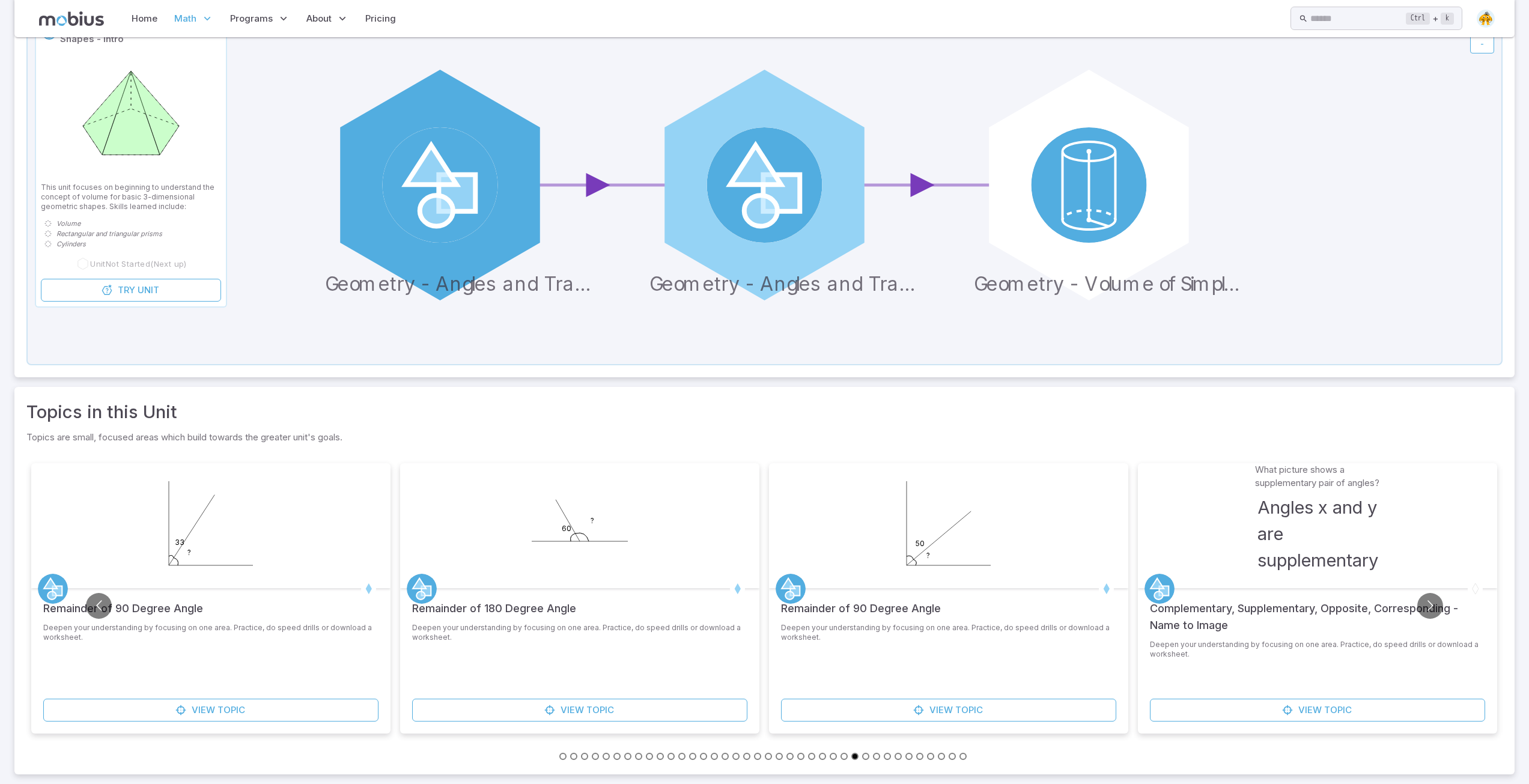 scroll, scrollTop: 180, scrollLeft: 0, axis: vertical 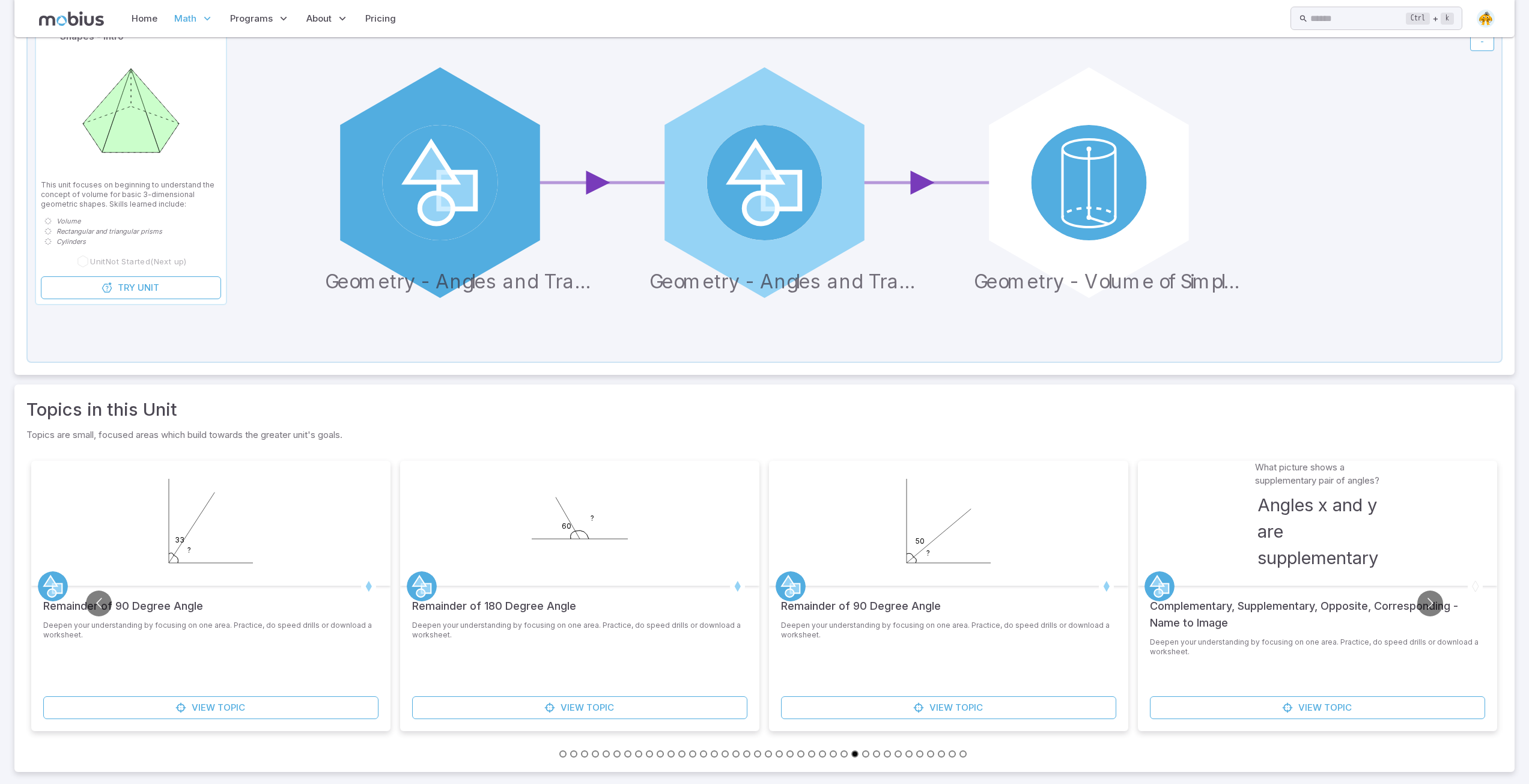 click at bounding box center [920, 754] 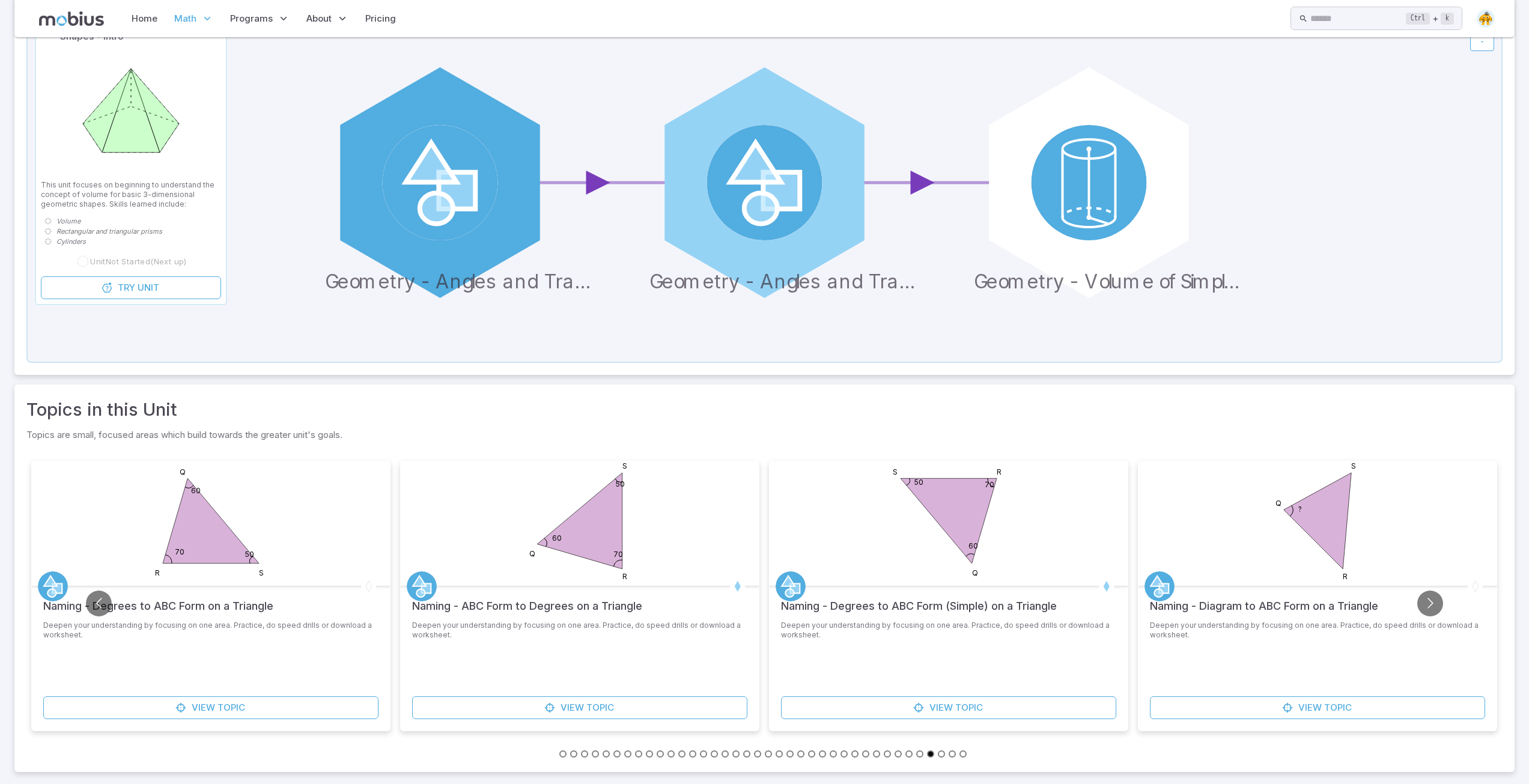 click at bounding box center [963, 754] 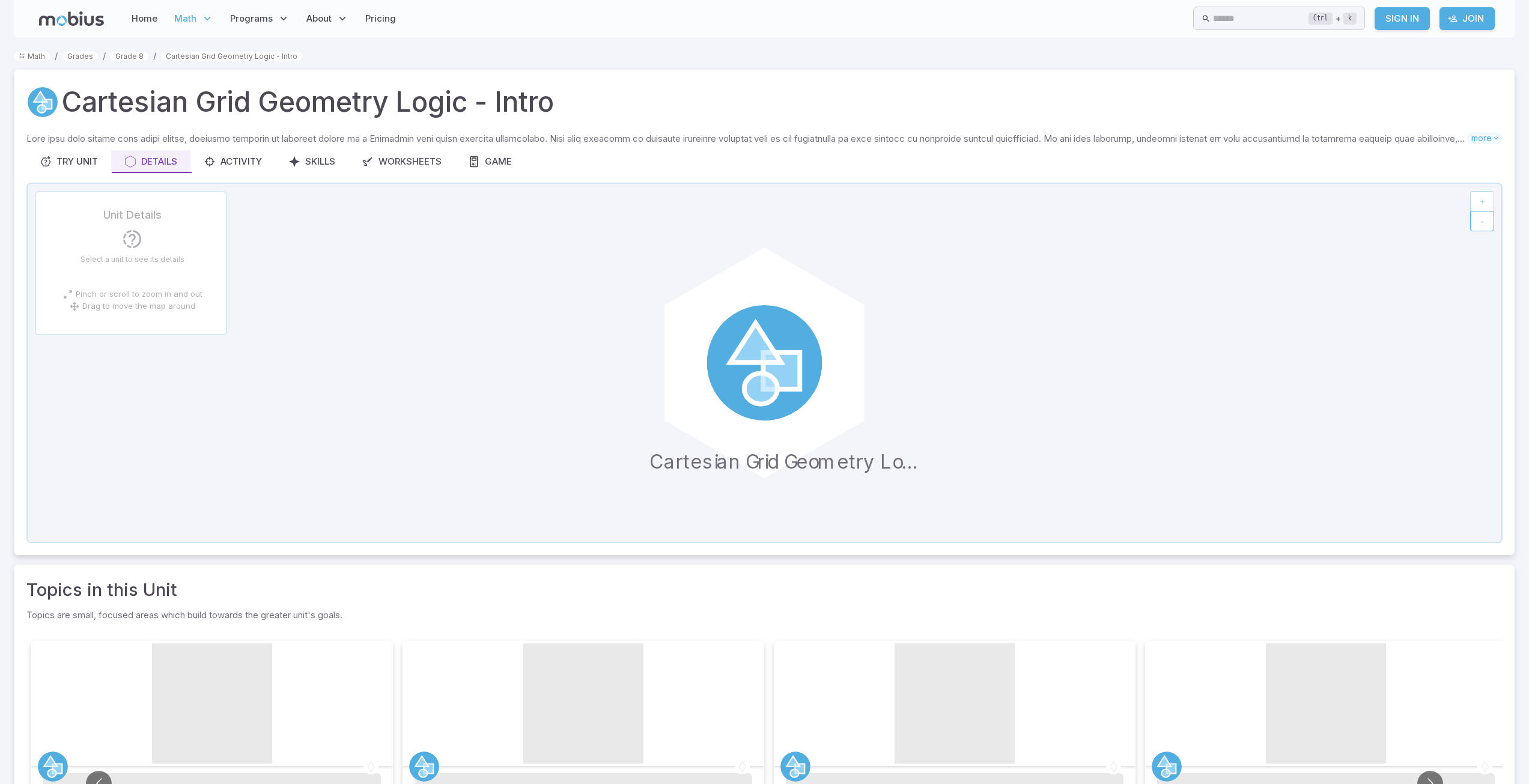 scroll, scrollTop: 0, scrollLeft: 0, axis: both 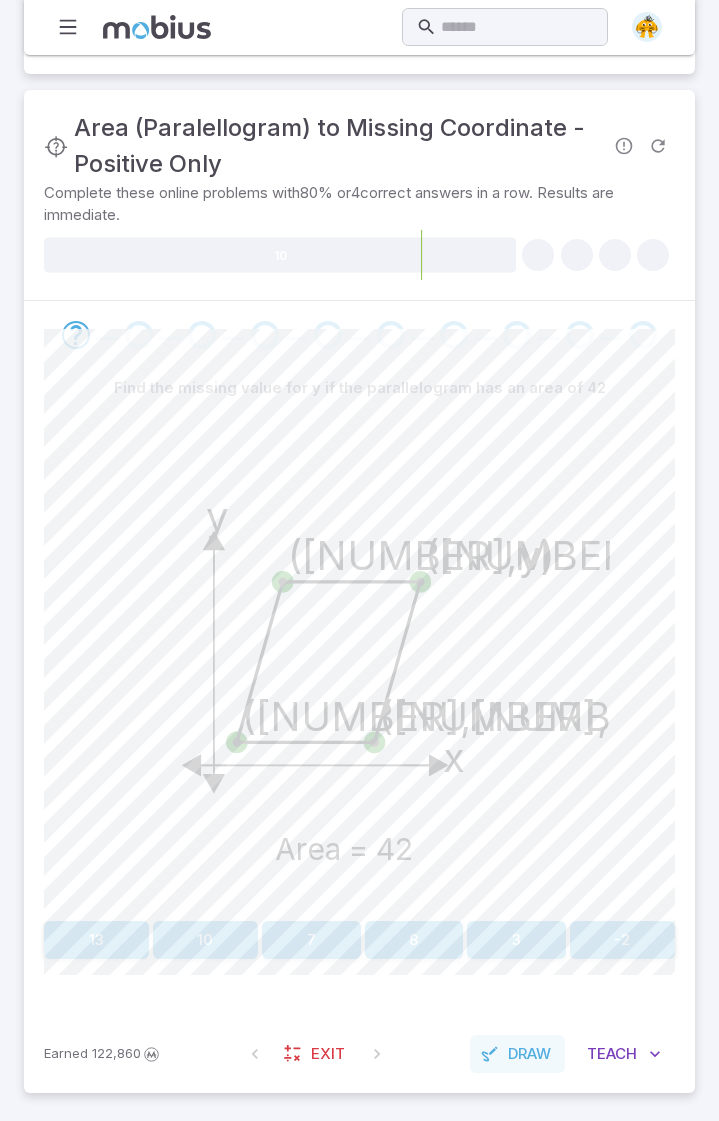 click on "Draw" at bounding box center (529, 1054) 